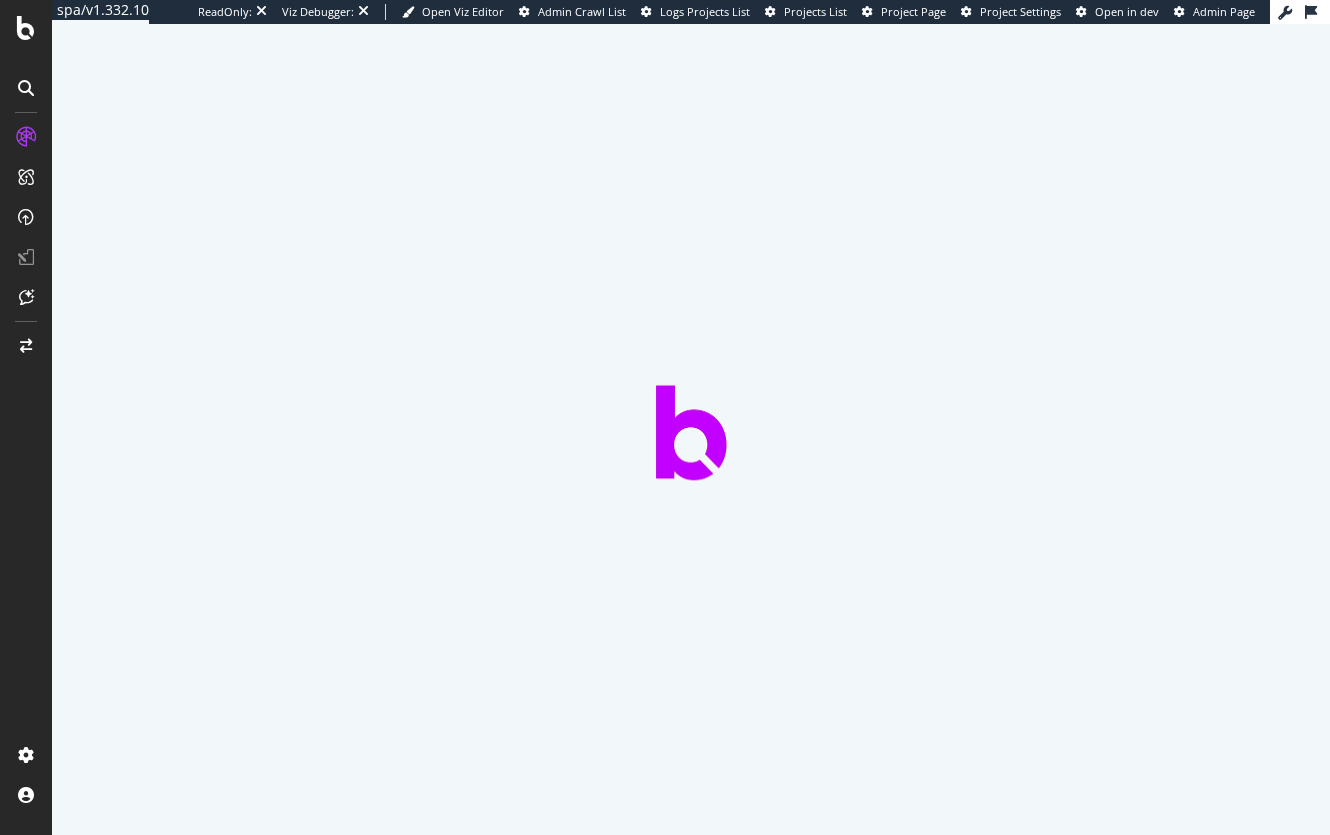 scroll, scrollTop: 0, scrollLeft: 0, axis: both 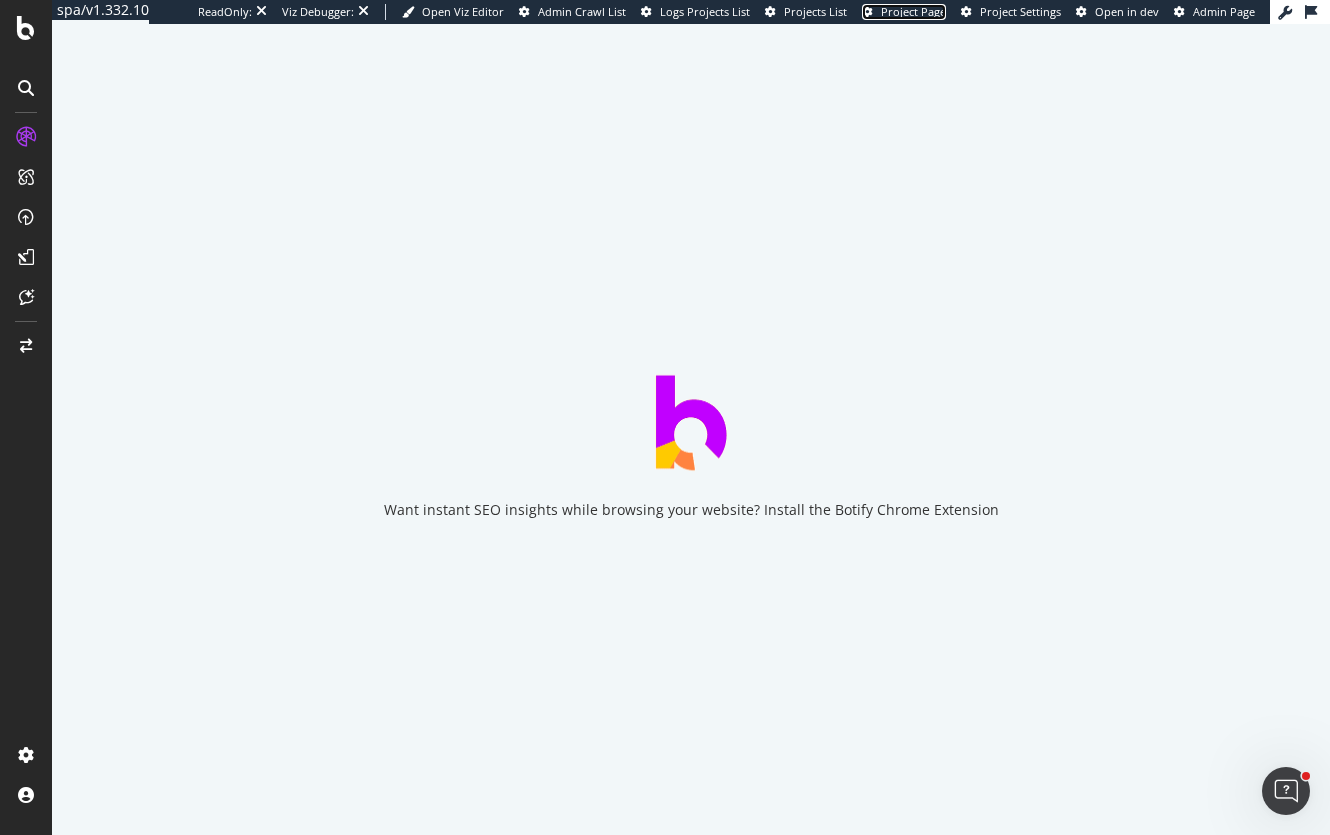 click on "Project Page" at bounding box center (913, 11) 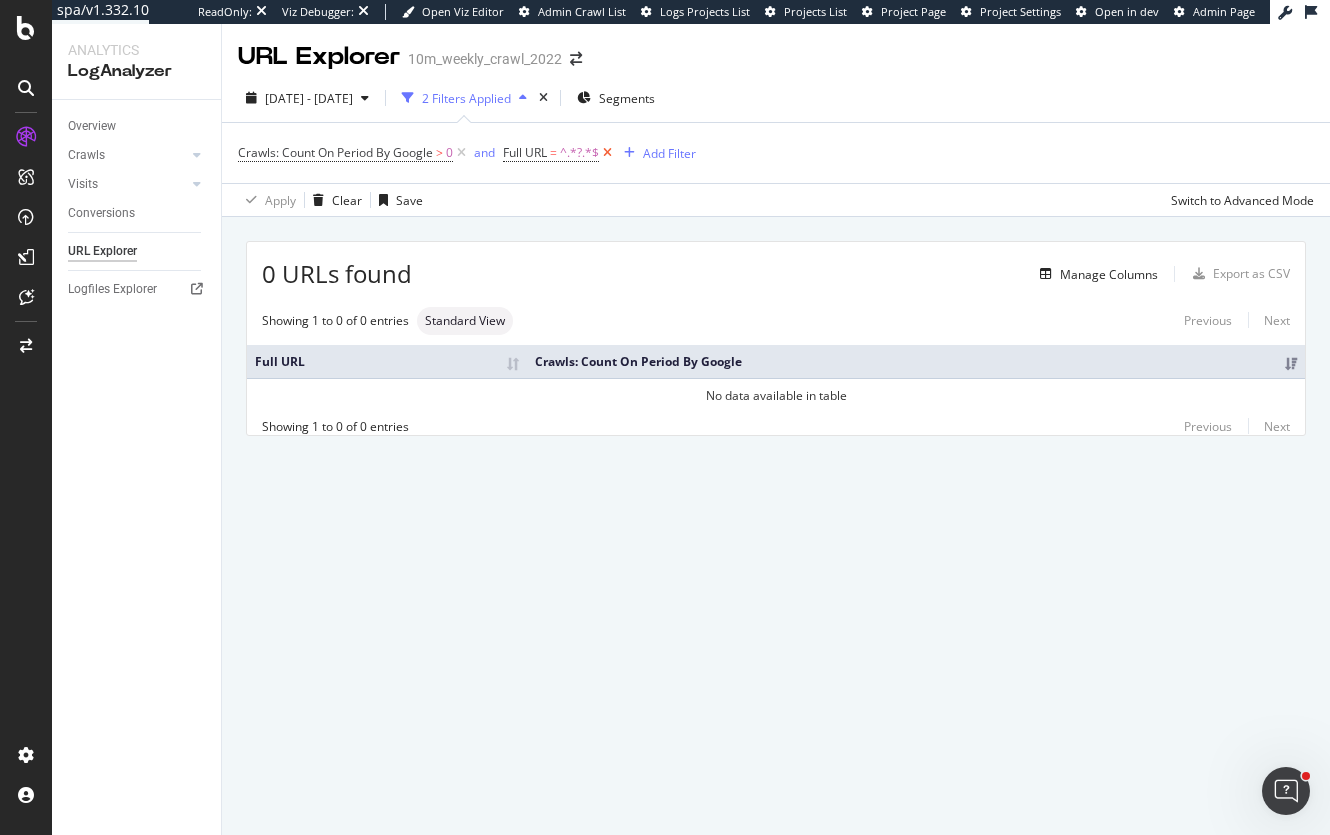 click at bounding box center [607, 153] 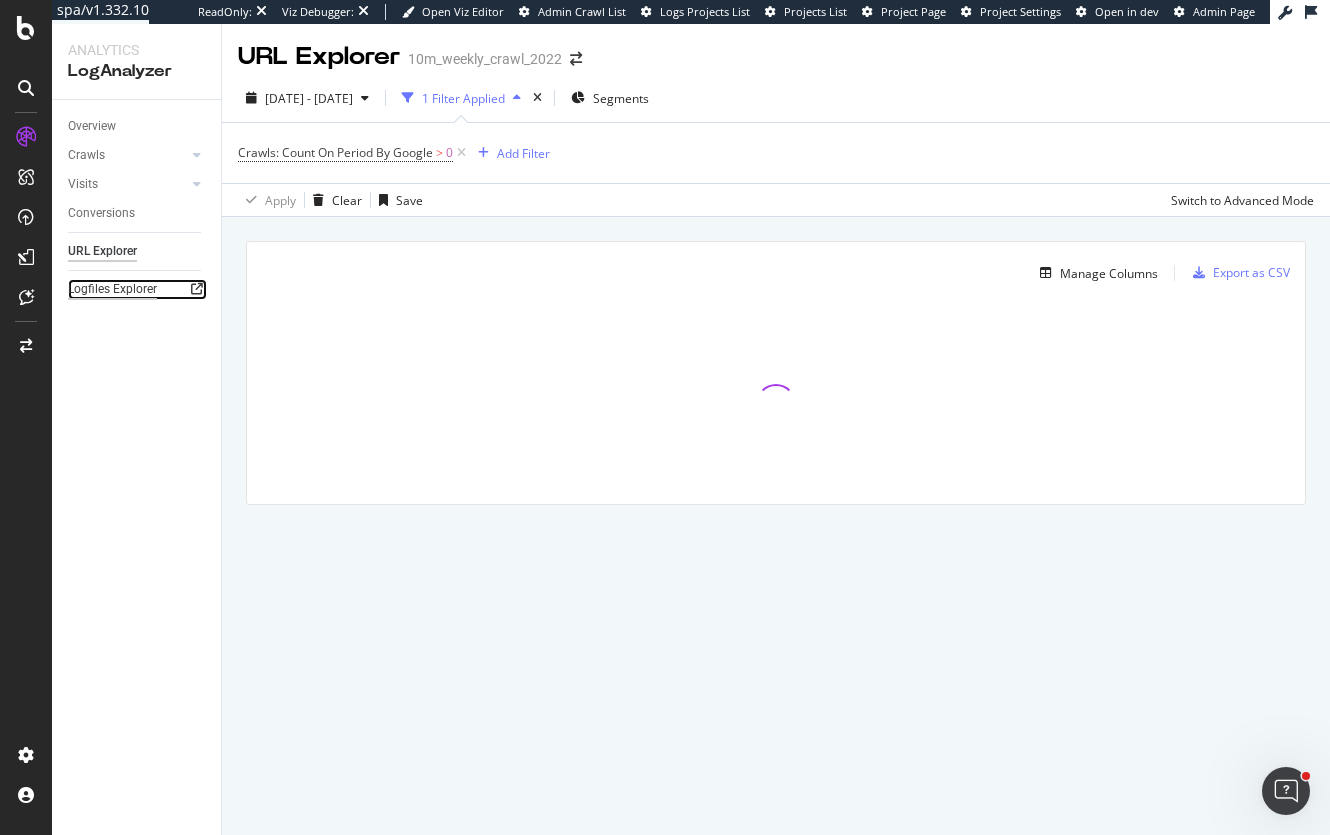 click on "Logfiles Explorer" at bounding box center [112, 289] 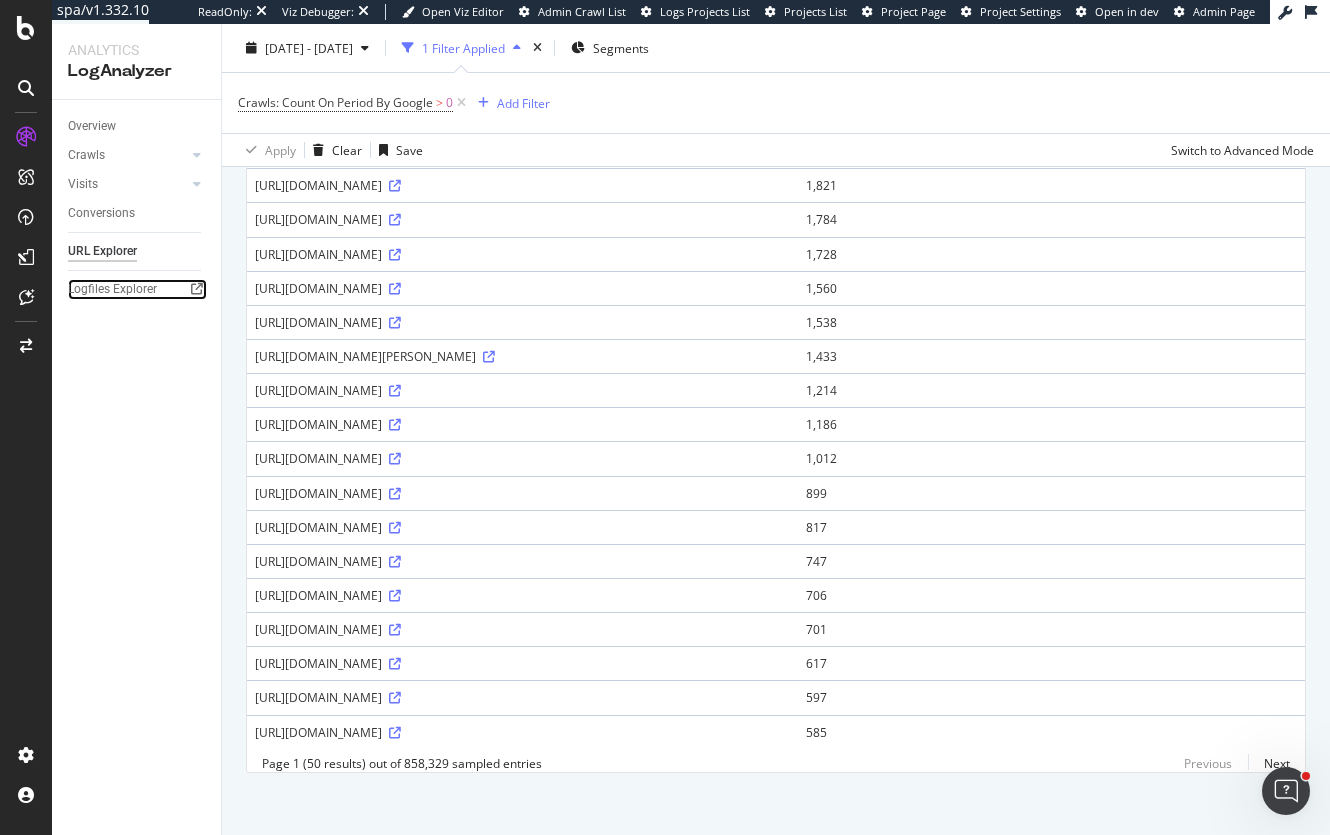 scroll, scrollTop: 1496, scrollLeft: 0, axis: vertical 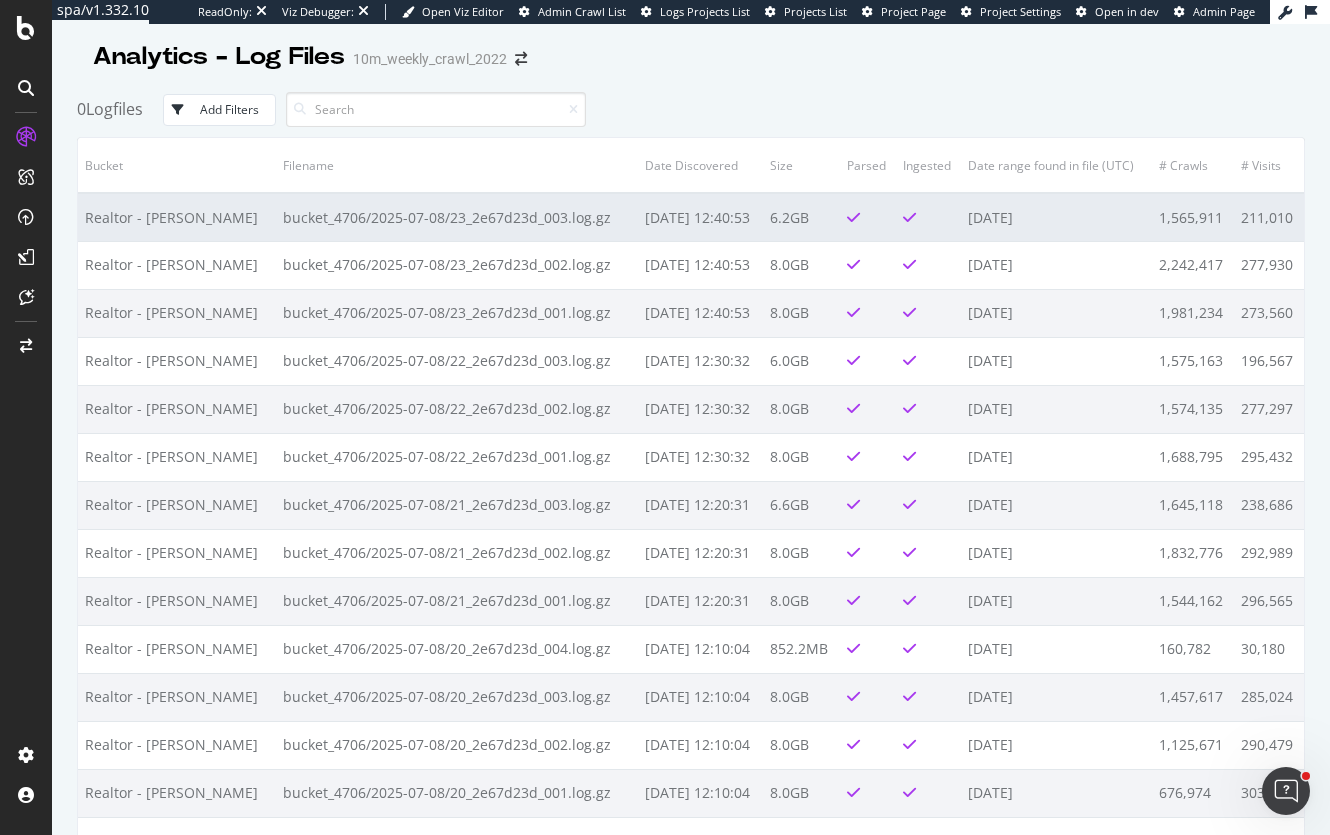 click on "bucket_4706/2025-07-08/23_2e67d23d_003.log.gz" at bounding box center [457, 217] 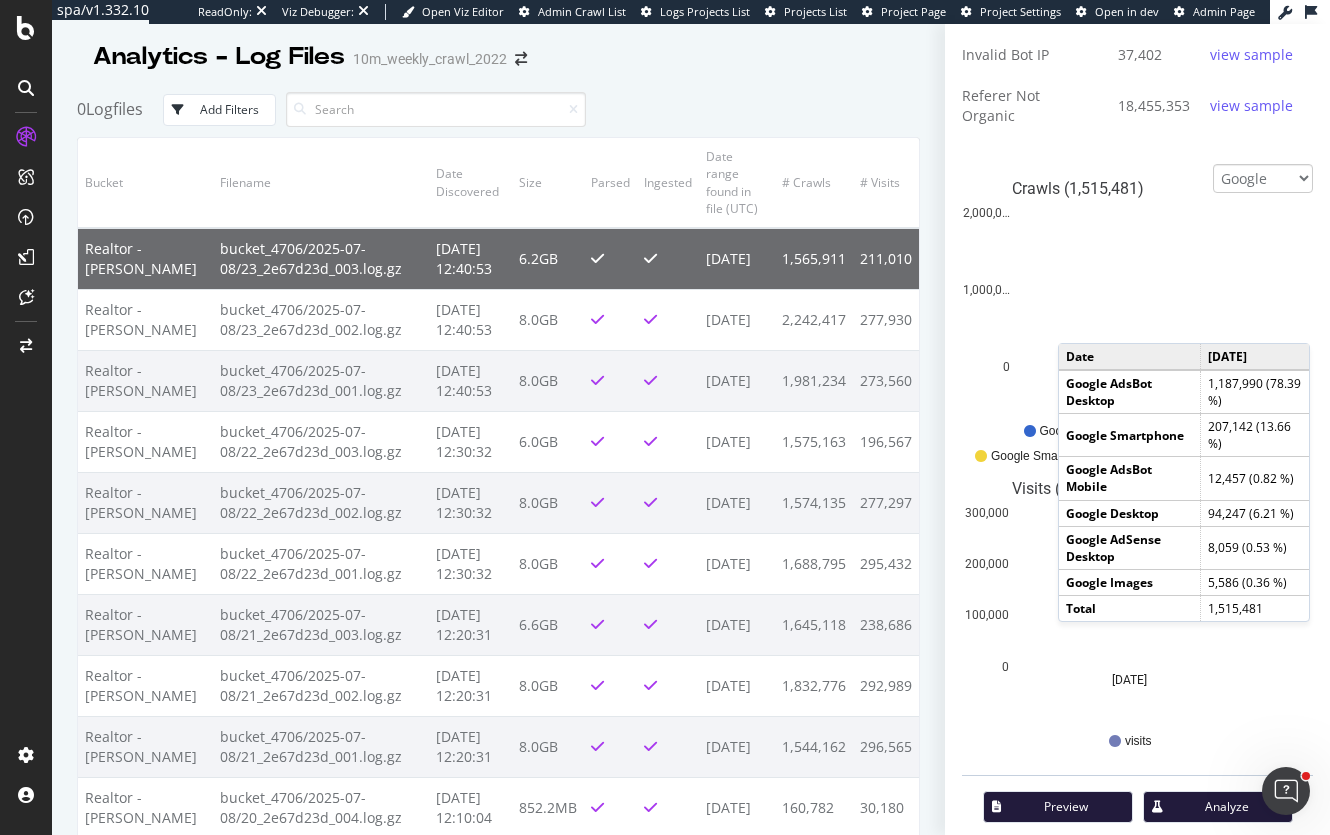 scroll, scrollTop: 804, scrollLeft: 0, axis: vertical 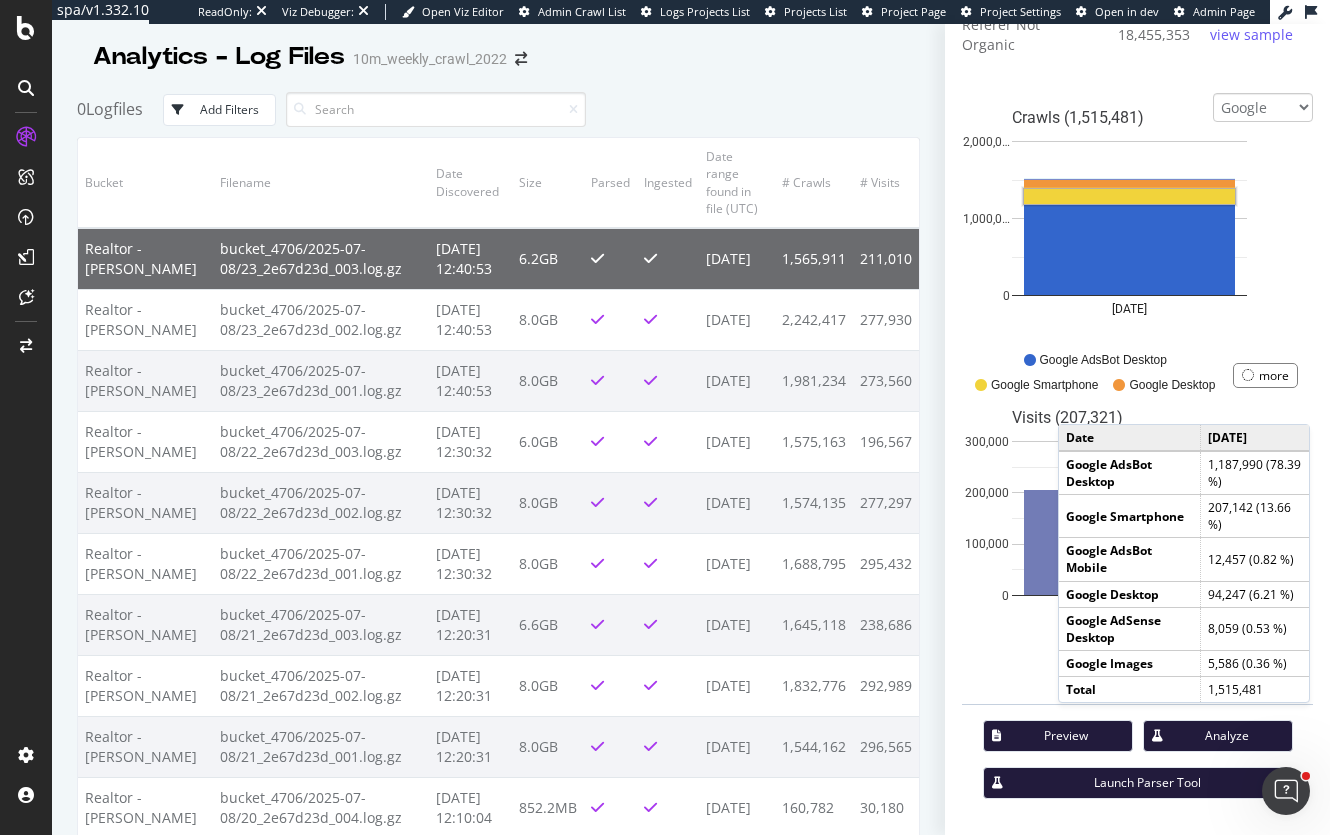 click on "Preview" at bounding box center (1066, 735) 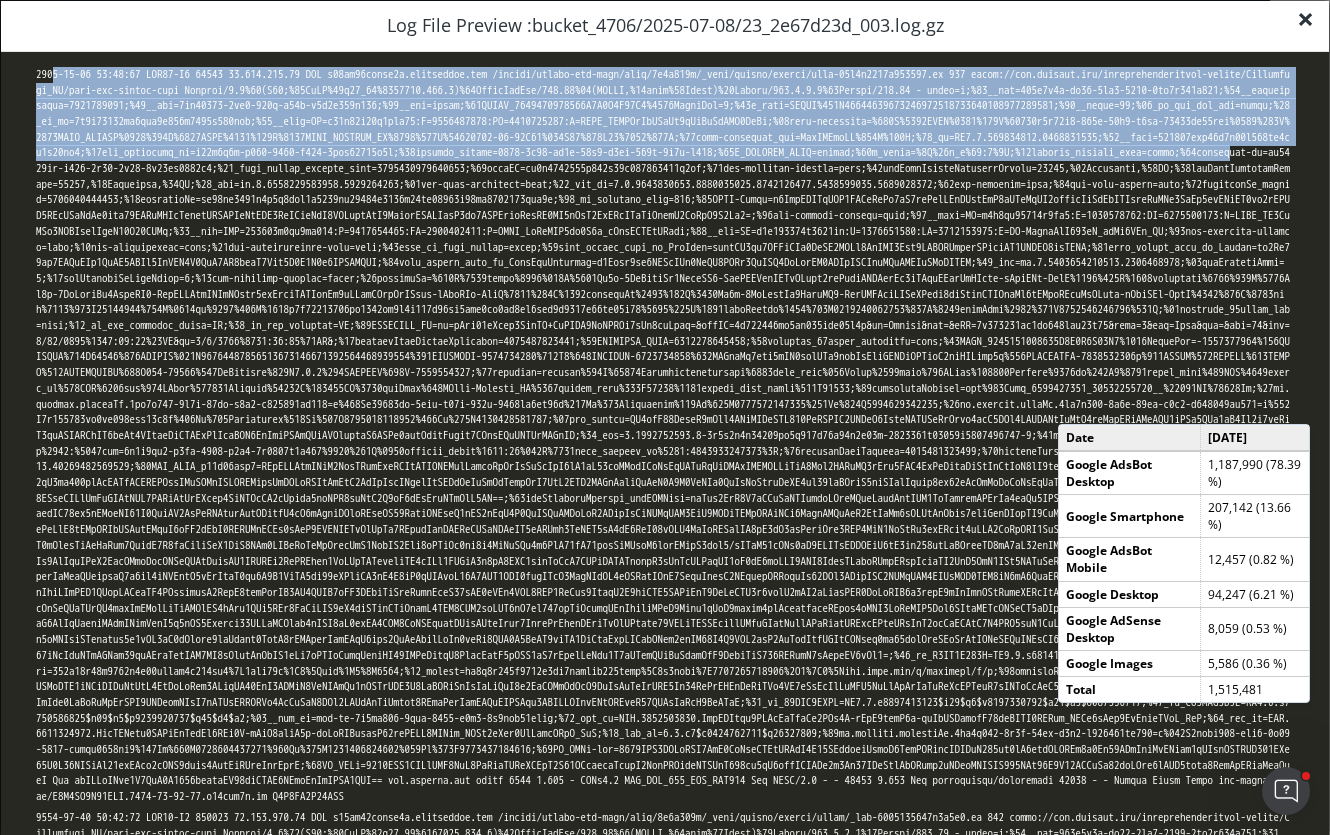drag, startPoint x: 66, startPoint y: 72, endPoint x: 883, endPoint y: 174, distance: 823.3426 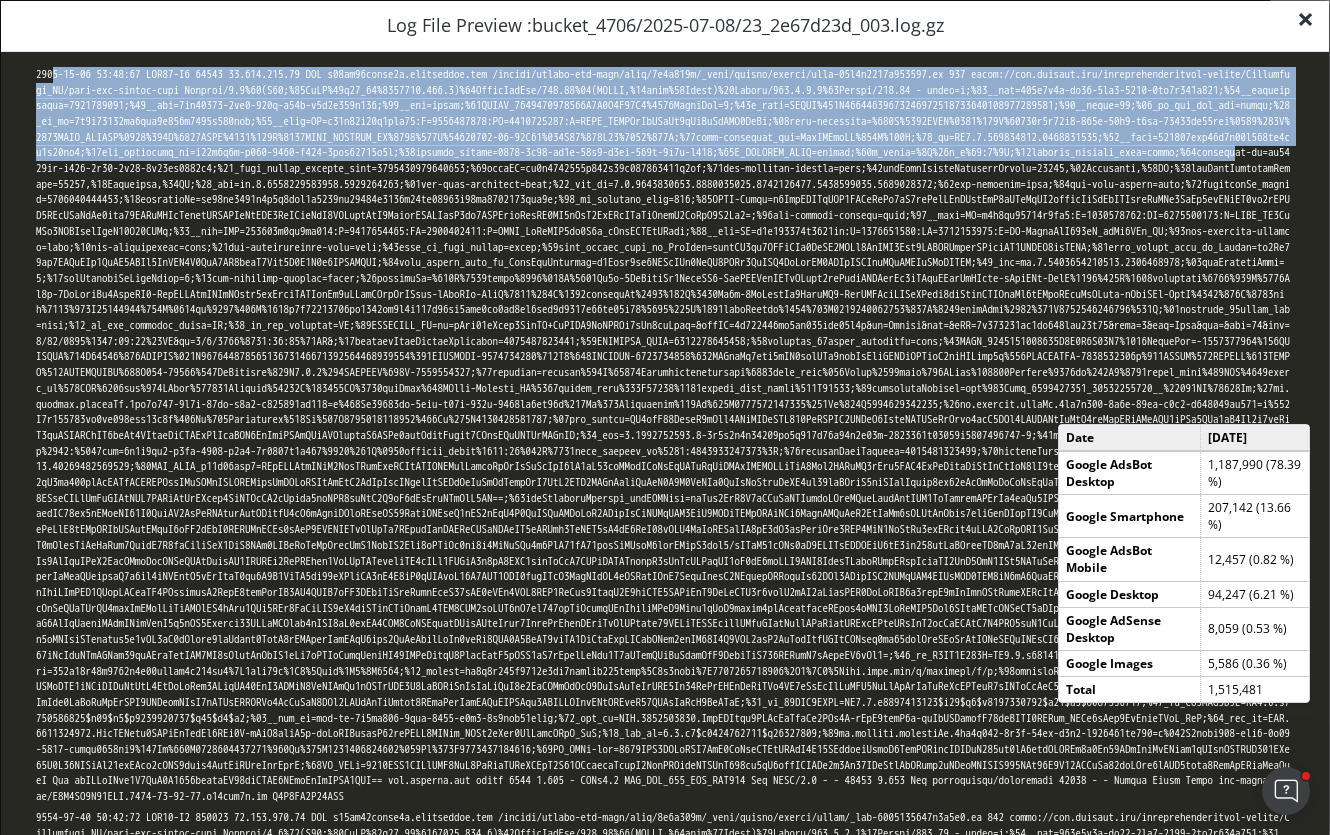 click at bounding box center (665, 436) 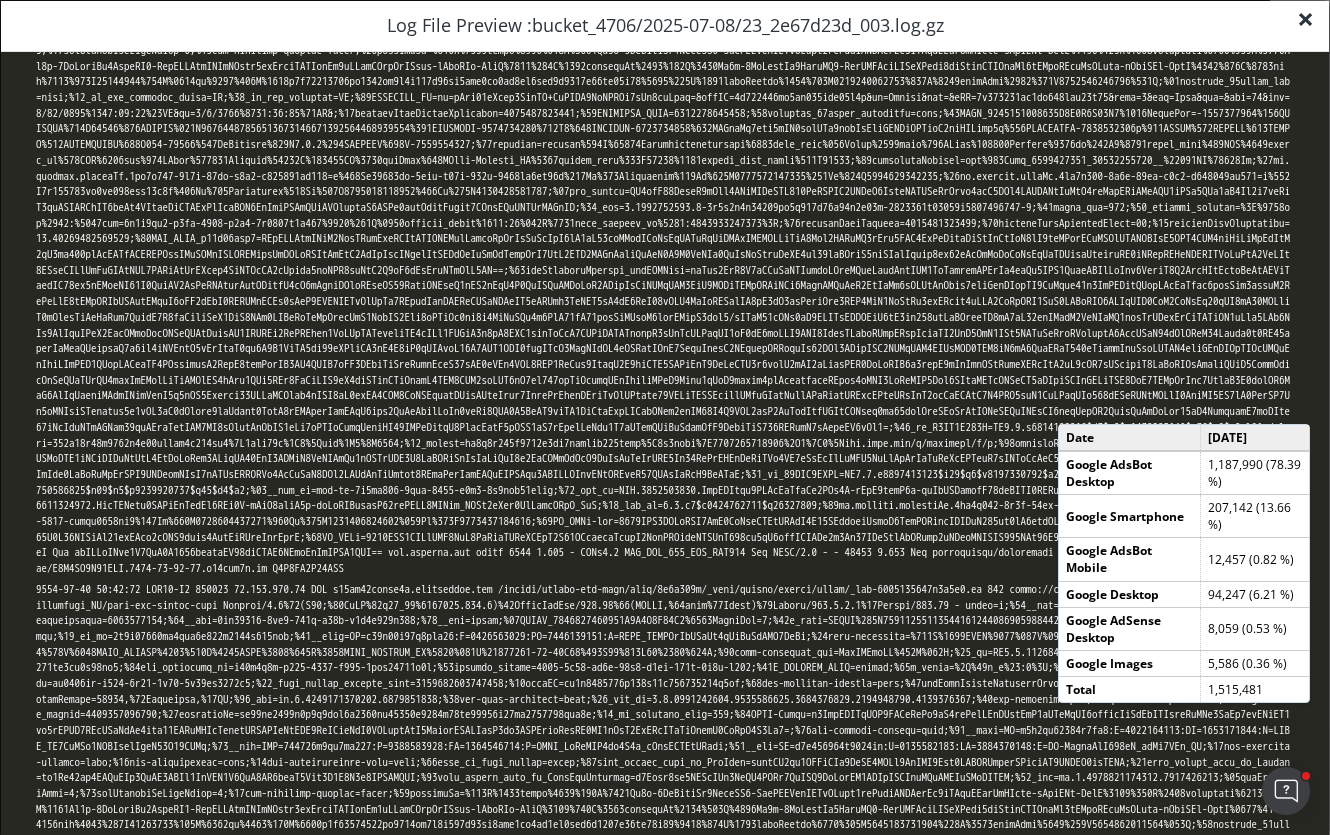 scroll, scrollTop: 700, scrollLeft: 0, axis: vertical 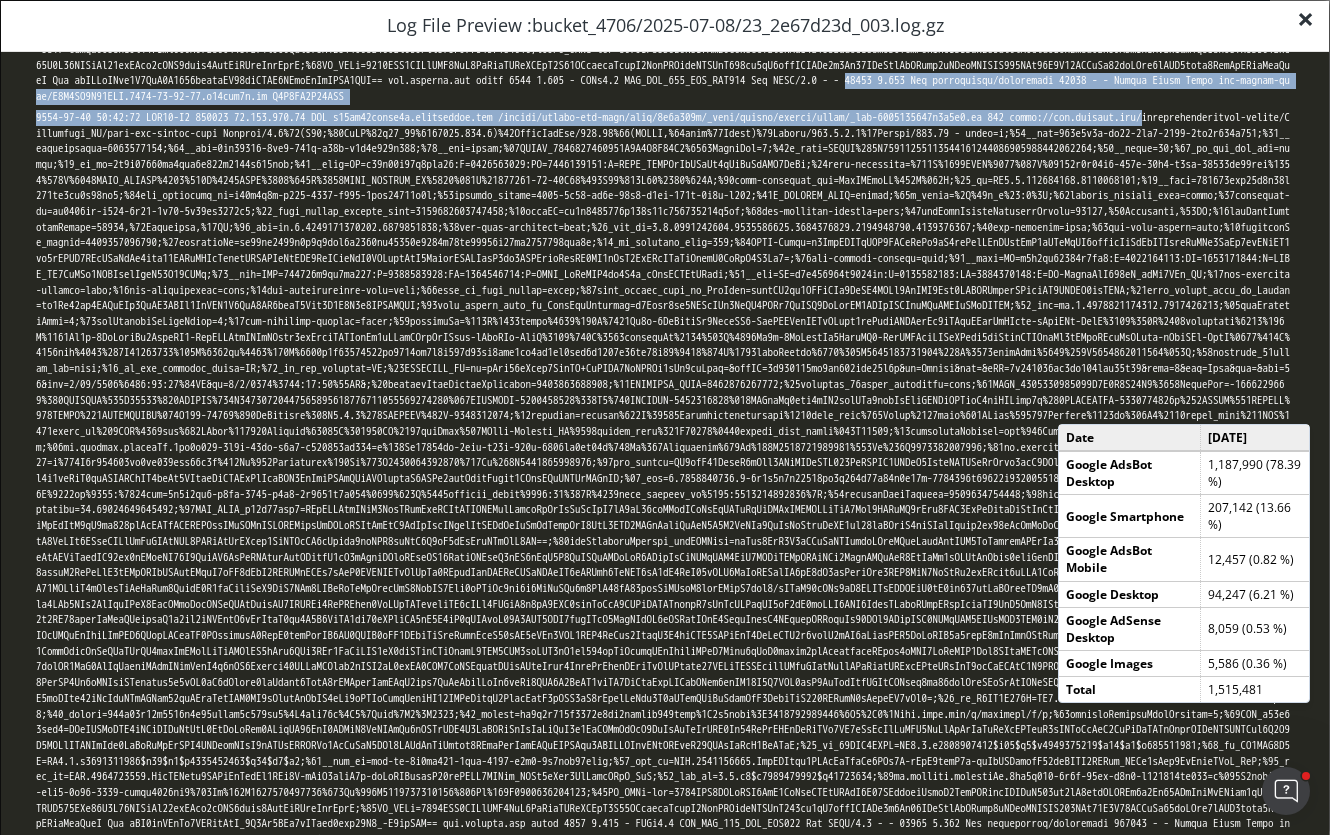 drag, startPoint x: 1249, startPoint y: 188, endPoint x: 335, endPoint y: 175, distance: 914.09247 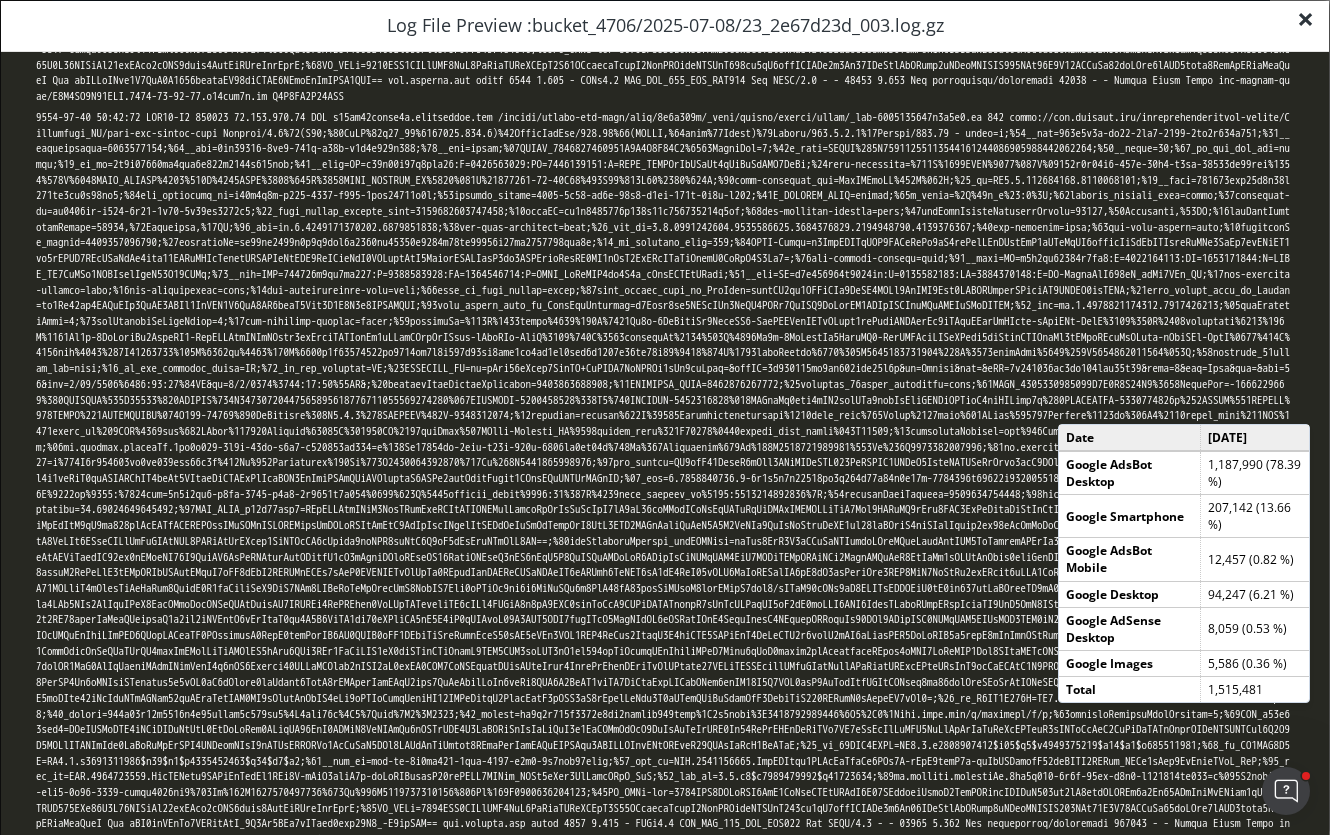 click at bounding box center [665, -264] 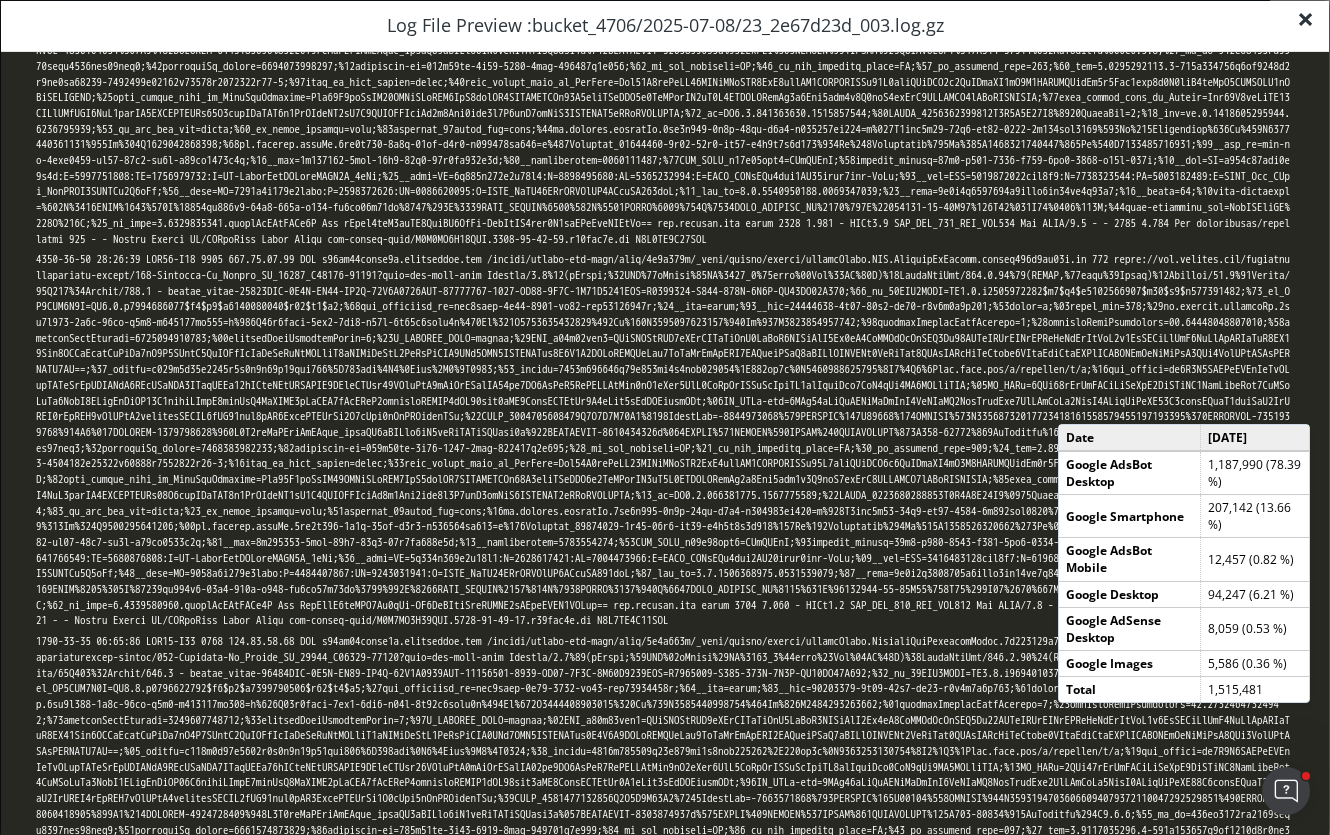 scroll, scrollTop: 38191, scrollLeft: 0, axis: vertical 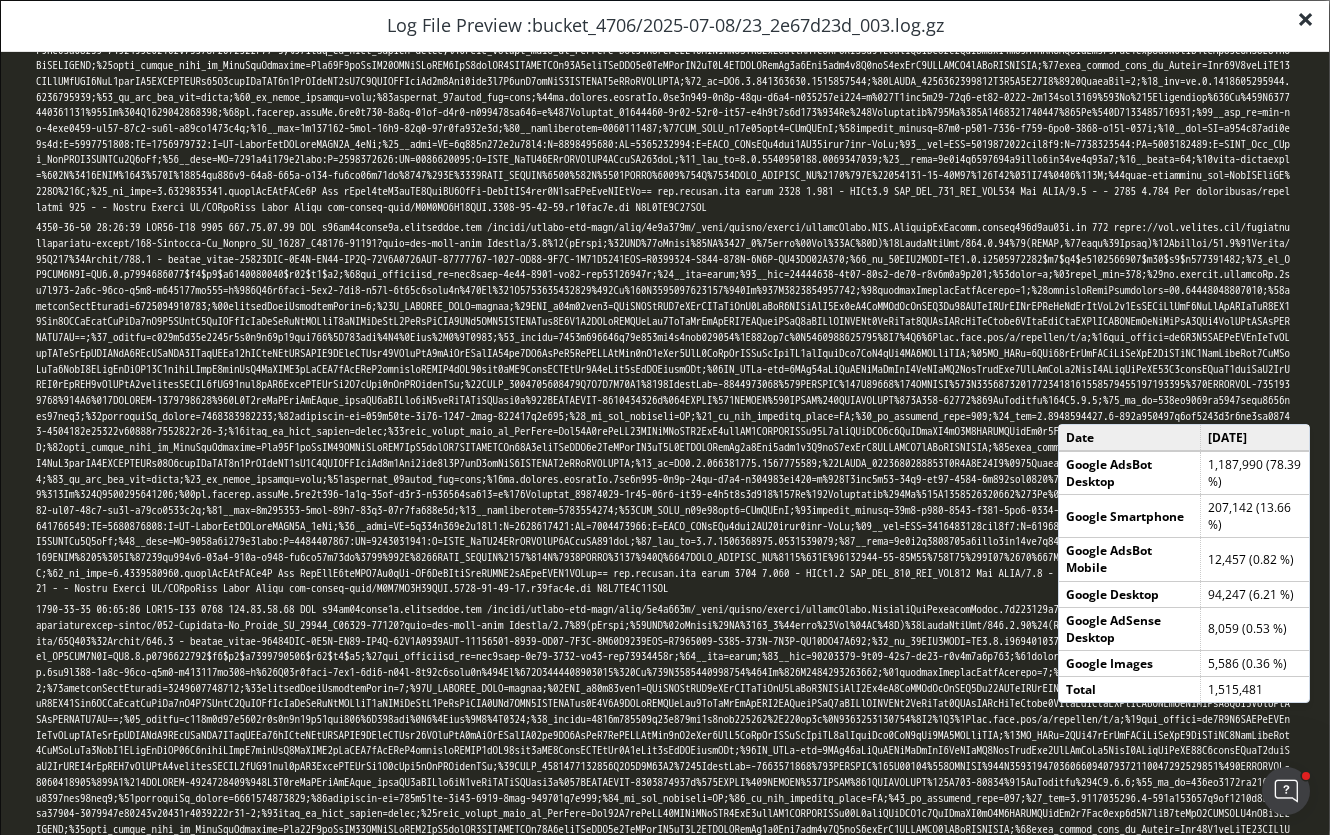 click on "[DATE]	23:43:34	ORD58-P10	468	[TECHNICAL_ID]	GET	[DOMAIN_NAME]	/assets/island-detail-pages/prod/3326af45/_next/static/chunks/94324.03aa36be92ae9c54.js	304	[URL][DOMAIN_NAME][PERSON_NAME]	AdsBot-Google%20(+[URL][DOMAIN_NAME])	-	split=n;%20split_tcv=181;%20__ssn=ce9afe3b-4728-4766-8ef4-c3f46111d27d;%20__ssnstarttime=1752018136;%20__vst=b1d40ab3-368e-4cc1-addd-3e0e3086af06;%20__bot=true	Hit	sMfejFAsL87gqEUZQ0uP649MNctZx-9ZHMyaquli_MWAaryP_xFKeQ==	[DOMAIN_NAME]	https	313	0.005	-	TLSv1.3	TLS_AES_128_GCM_SHA256	Hit	HTTP/2.0	-	-	47147	0.005	Hit	-	-	-	-	AdsBot-Google	Other	True	rdc-router-prod/E3E8NY6L30LGT.[PHONE_NUMBER].b77dfa6d.gz	E3E8NY6L30LGT" at bounding box center (665, -3444) 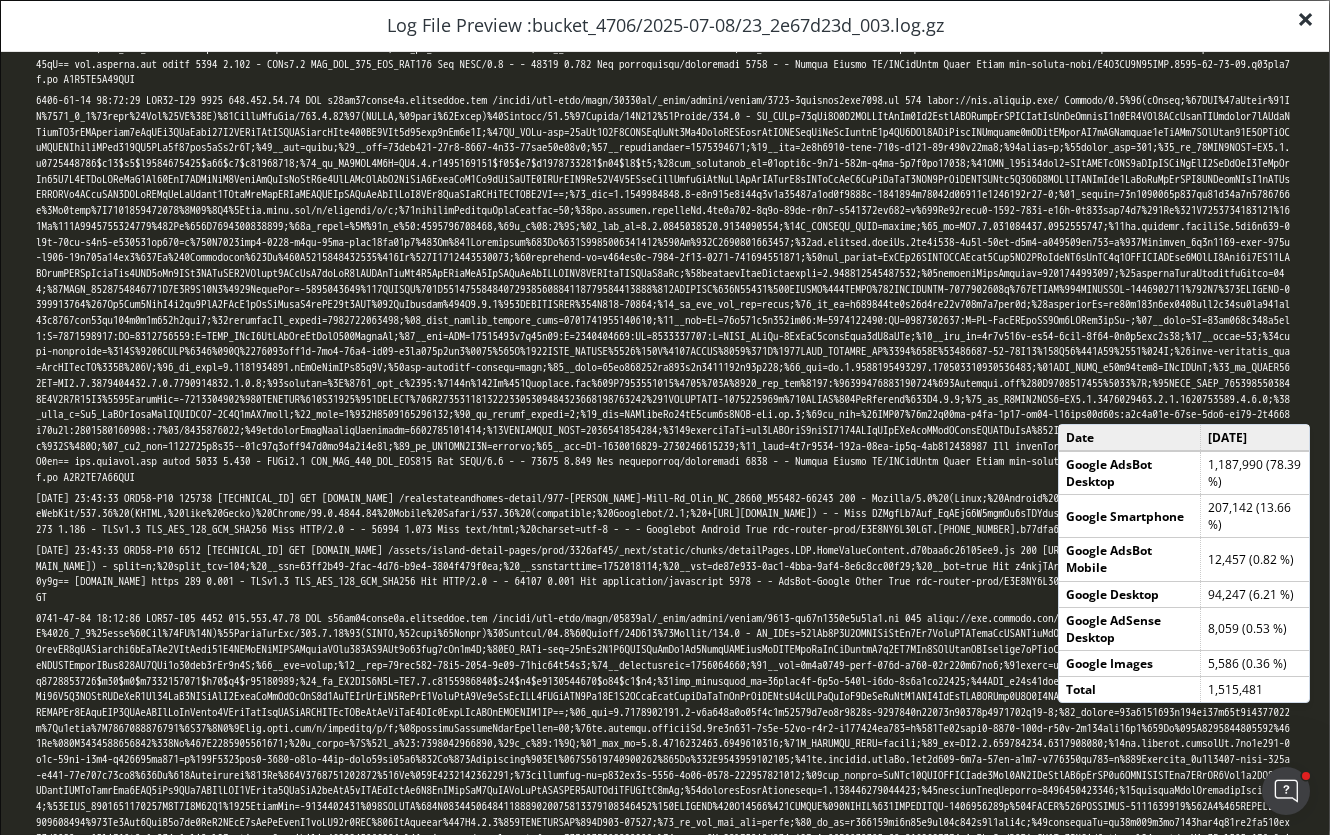 scroll, scrollTop: 50326, scrollLeft: 0, axis: vertical 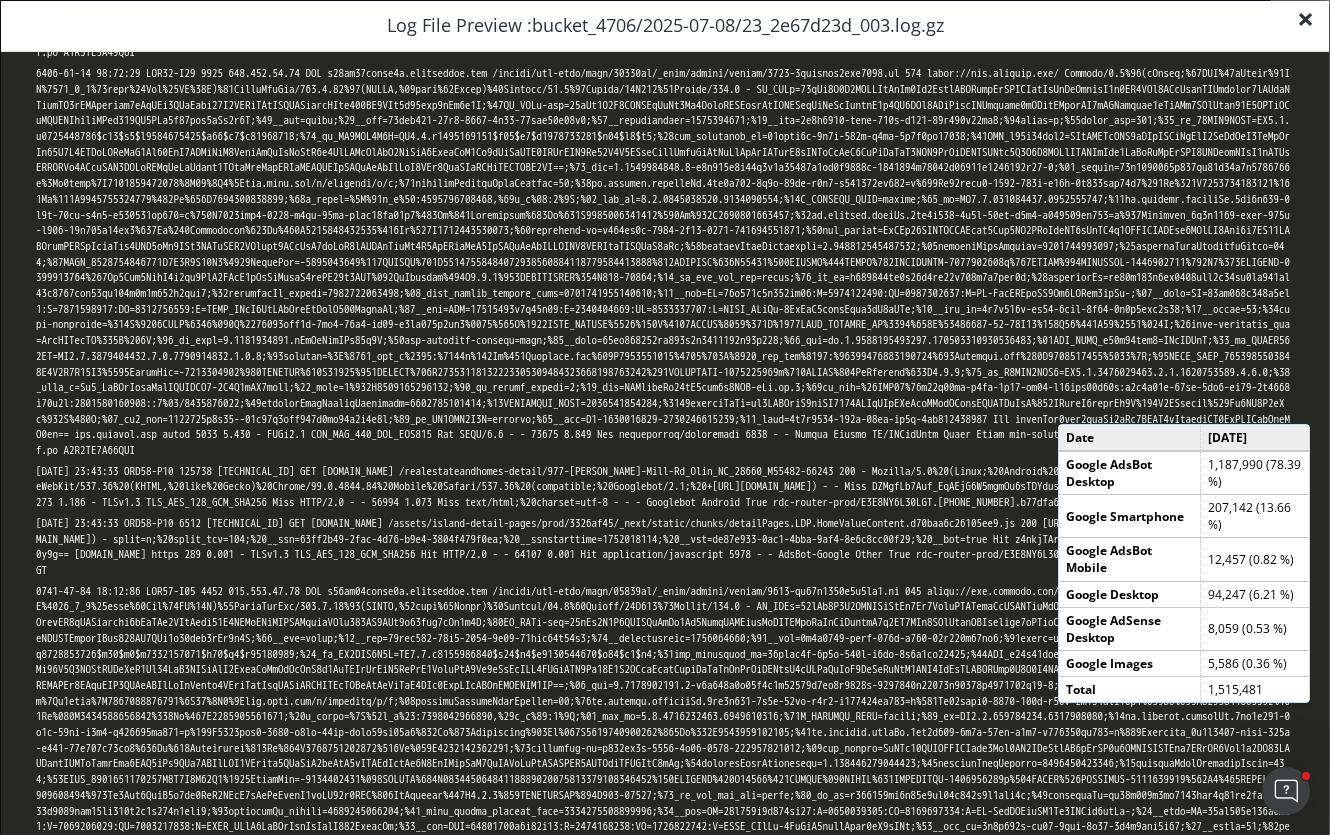 drag, startPoint x: 656, startPoint y: 345, endPoint x: 1233, endPoint y: 342, distance: 577.0078 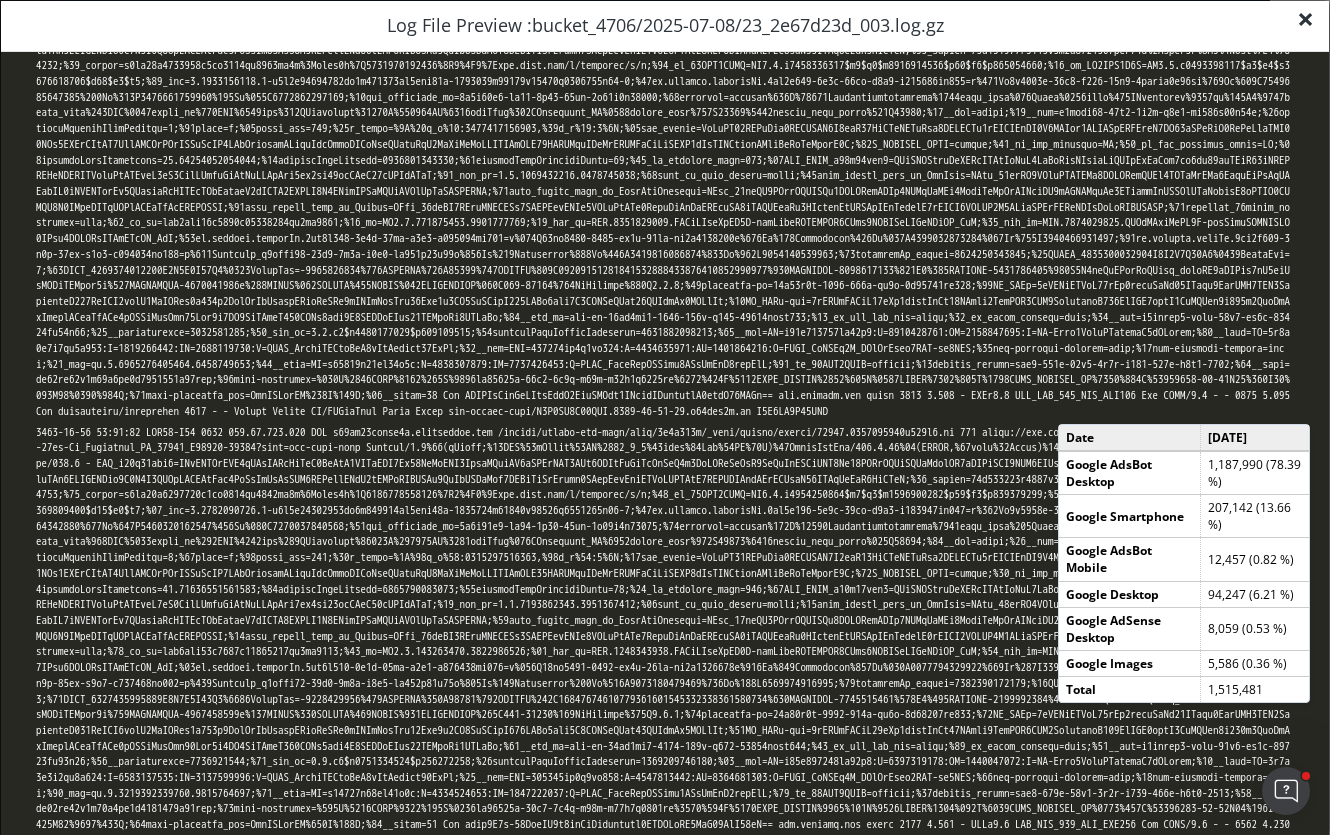 scroll, scrollTop: 56450, scrollLeft: 0, axis: vertical 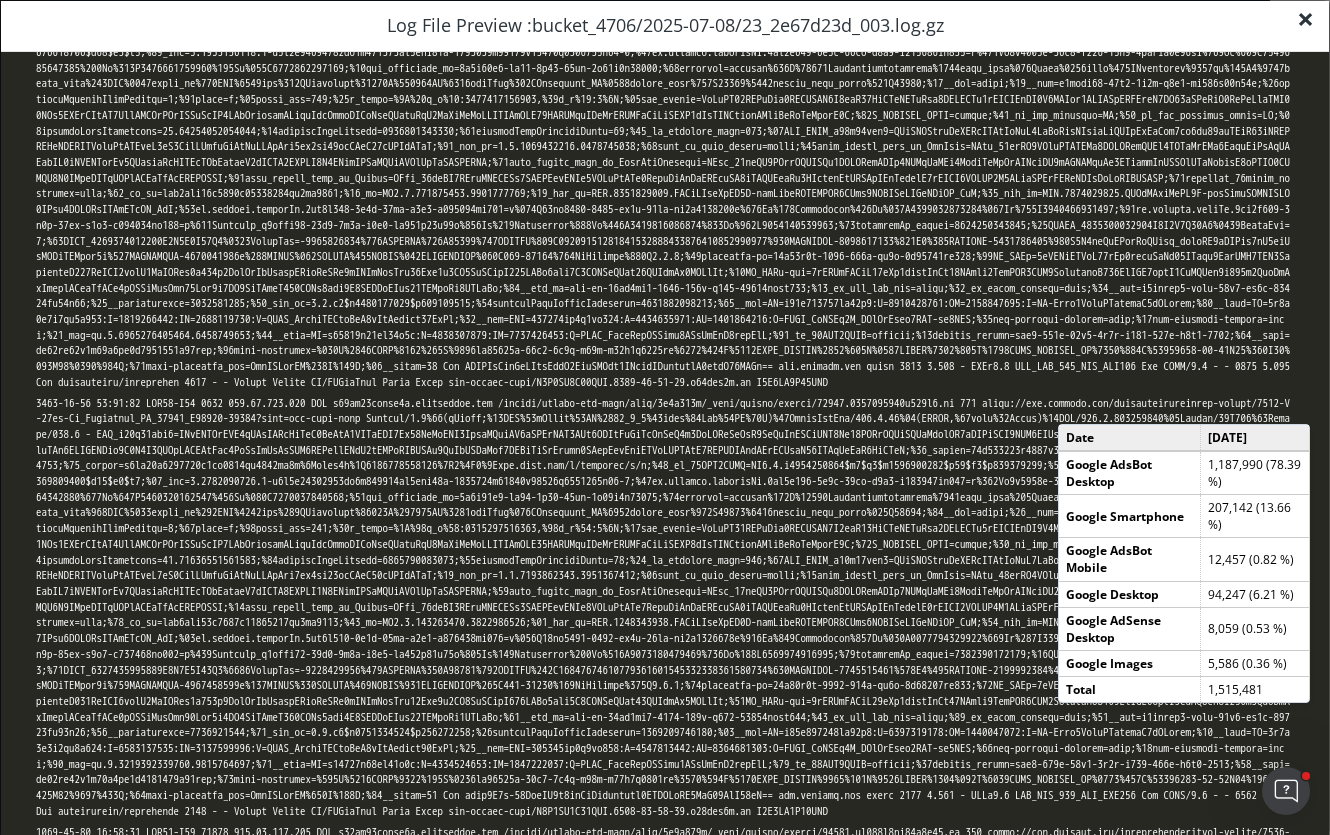 click on "[DATE]	23:43:33	ORD58-P10	125738	[TECHNICAL_ID]	GET	[DOMAIN_NAME]	/realestateandhomes-detail/977-[PERSON_NAME]-Mill-Rd_Olin_NC_28660_M55482-66243	200	-	Mozilla/5.0%20(Linux;%20Android%206.0.1;%20Nexus%205X%20Build/MMB29P)%20AppleWebKit/537.36%20(KHTML,%20like%20Gecko)%20Chrome/99.0.4844.84%20Mobile%20Safari/537.36%20(compatible;%20Googlebot/2.1;%20+[URL][DOMAIN_NAME])	-	-	Miss	DZMgfLb7Auf_EqAEjG6W5mgmOu6sTDYdusQ-iRdX1a8n_0amHNXKLg==	[DOMAIN_NAME]	https	273	1.186	-	TLSv1.3	TLS_AES_128_GCM_SHA256	Miss	HTTP/2.0	-	-	56994	1.073	Miss	text/html;%20charset=utf-8	-	-	-	Googlebot	Android	True	rdc-router-prod/E3E8NY6L30LGT.[PHONE_NUMBER].b77dfa6d.gz	E3E8NY6L30LGT" at bounding box center (665, -5637) 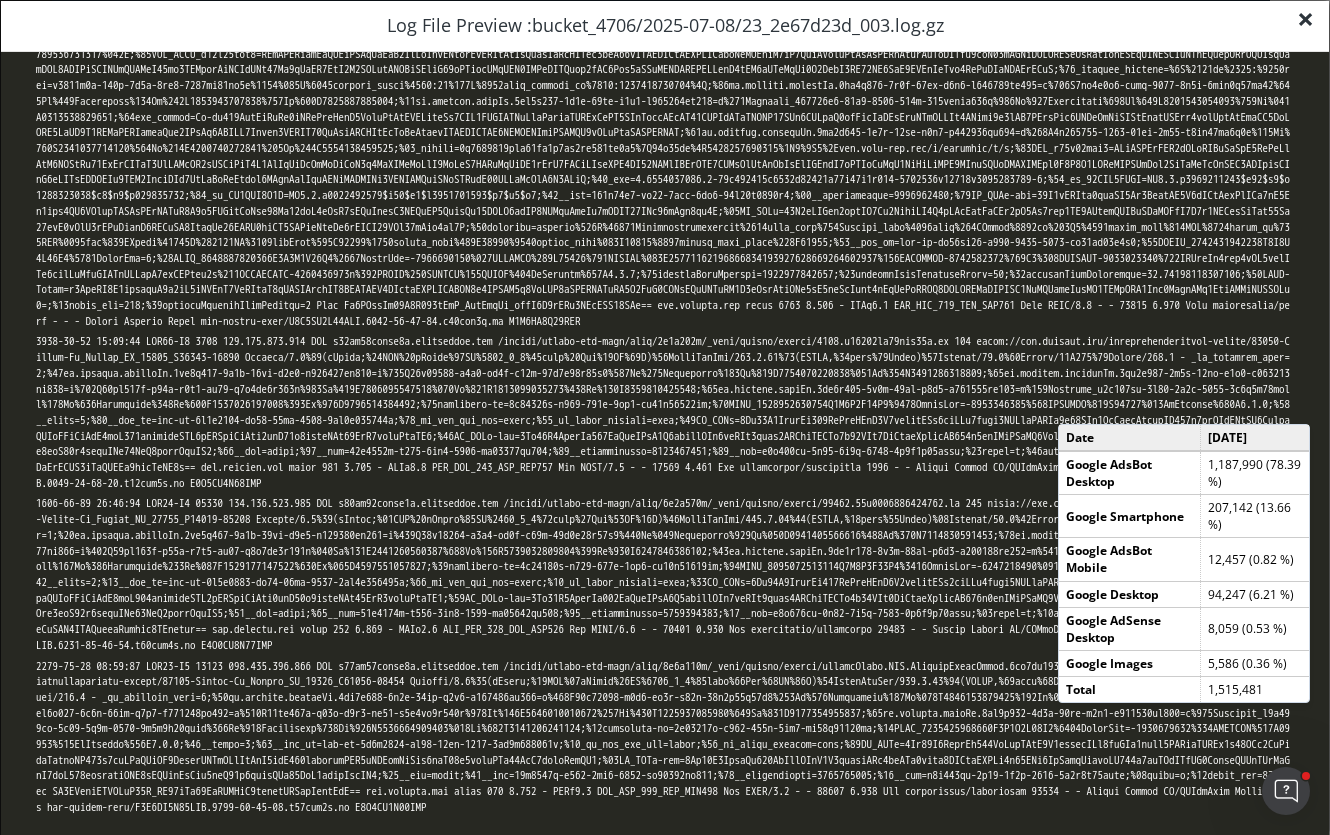 scroll, scrollTop: 107414, scrollLeft: 0, axis: vertical 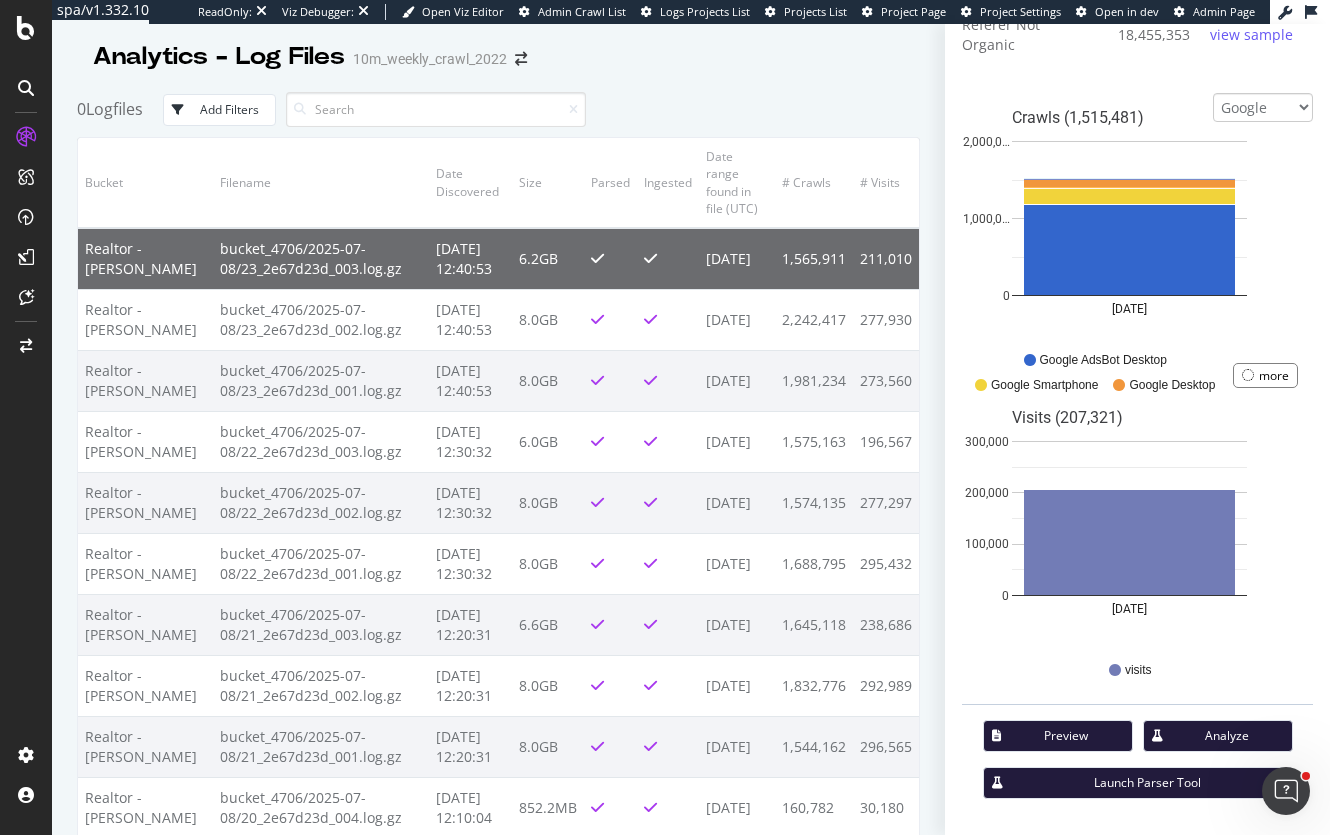 click on "Launch Parser Tool" at bounding box center (1147, 782) 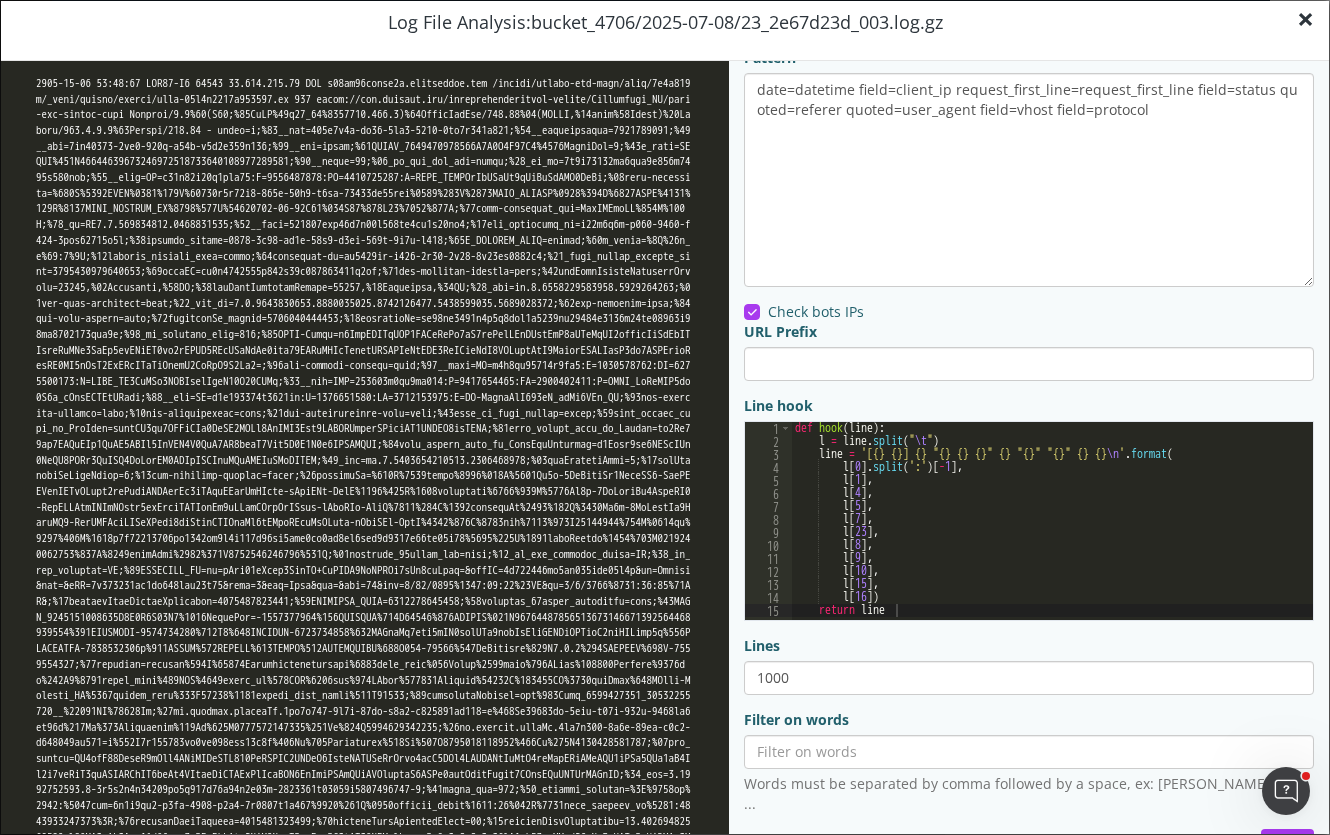 scroll, scrollTop: 129, scrollLeft: 0, axis: vertical 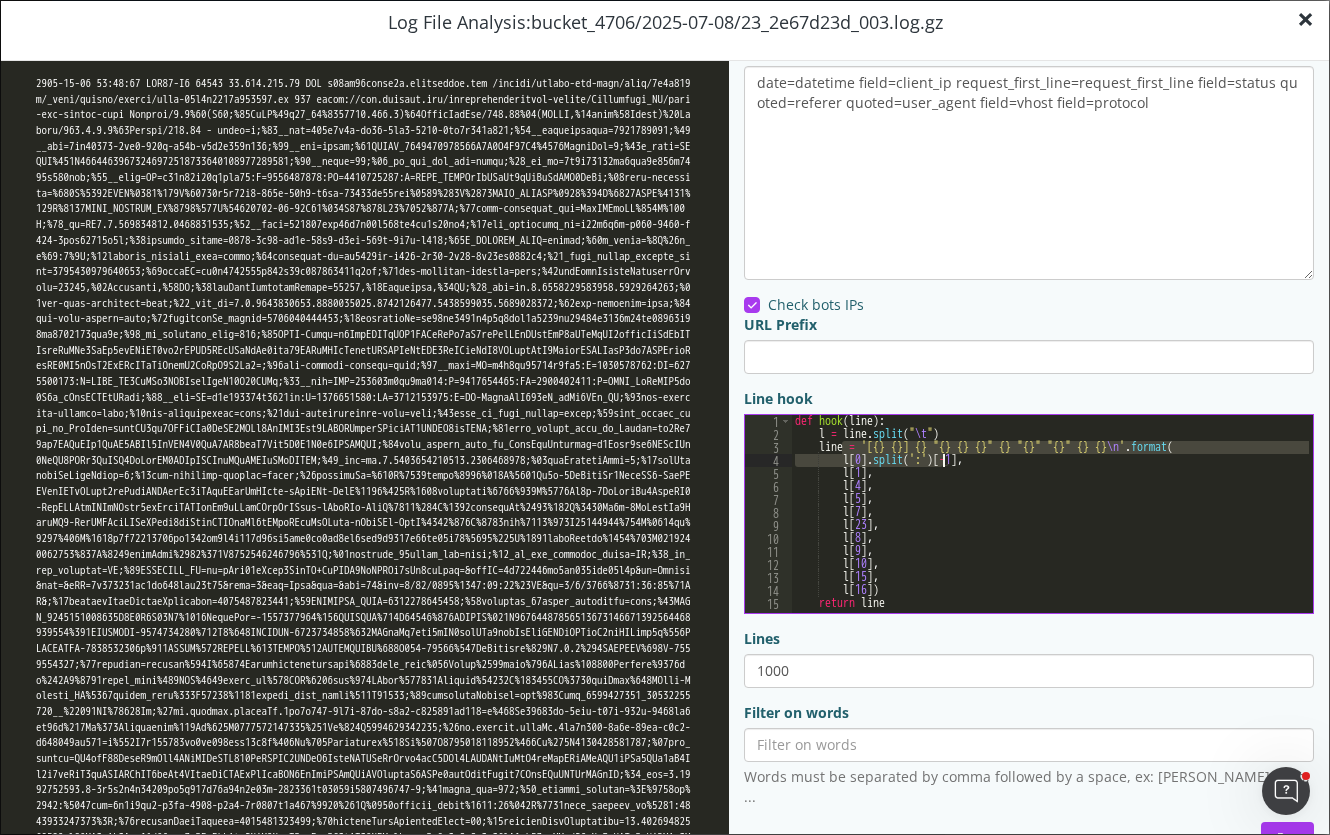 drag, startPoint x: 868, startPoint y: 445, endPoint x: 1030, endPoint y: 540, distance: 187.80043 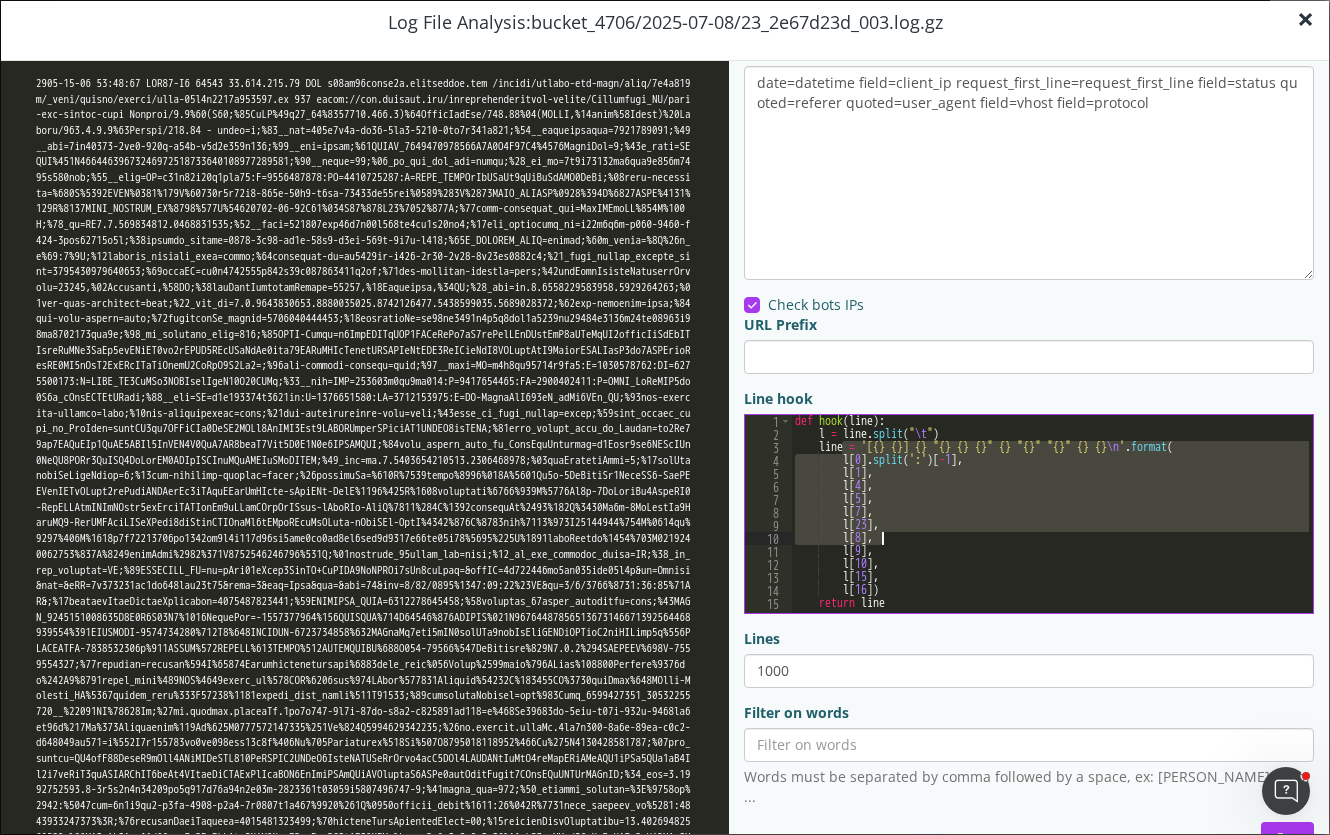 click on "def   hook ( line ) :      l   =   line . split ( " \t " )      line   =   '[{} {}] {} "{} {} {}" {} "{}" "{}" {} {} \n ' . format (           l [ 0 ] . split ( ':' ) [ - 1 ] ,             l [ 1 ] ,             l [ 4 ] ,             l [ 5 ] ,             l [ 7 ] ,             l [ 23 ] ,             l [ 8 ] ,           l [ 9 ] ,           l [ 10 ] ,           l [ 15 ] ,           l [ 16 ])      return   line" at bounding box center [1052, 514] 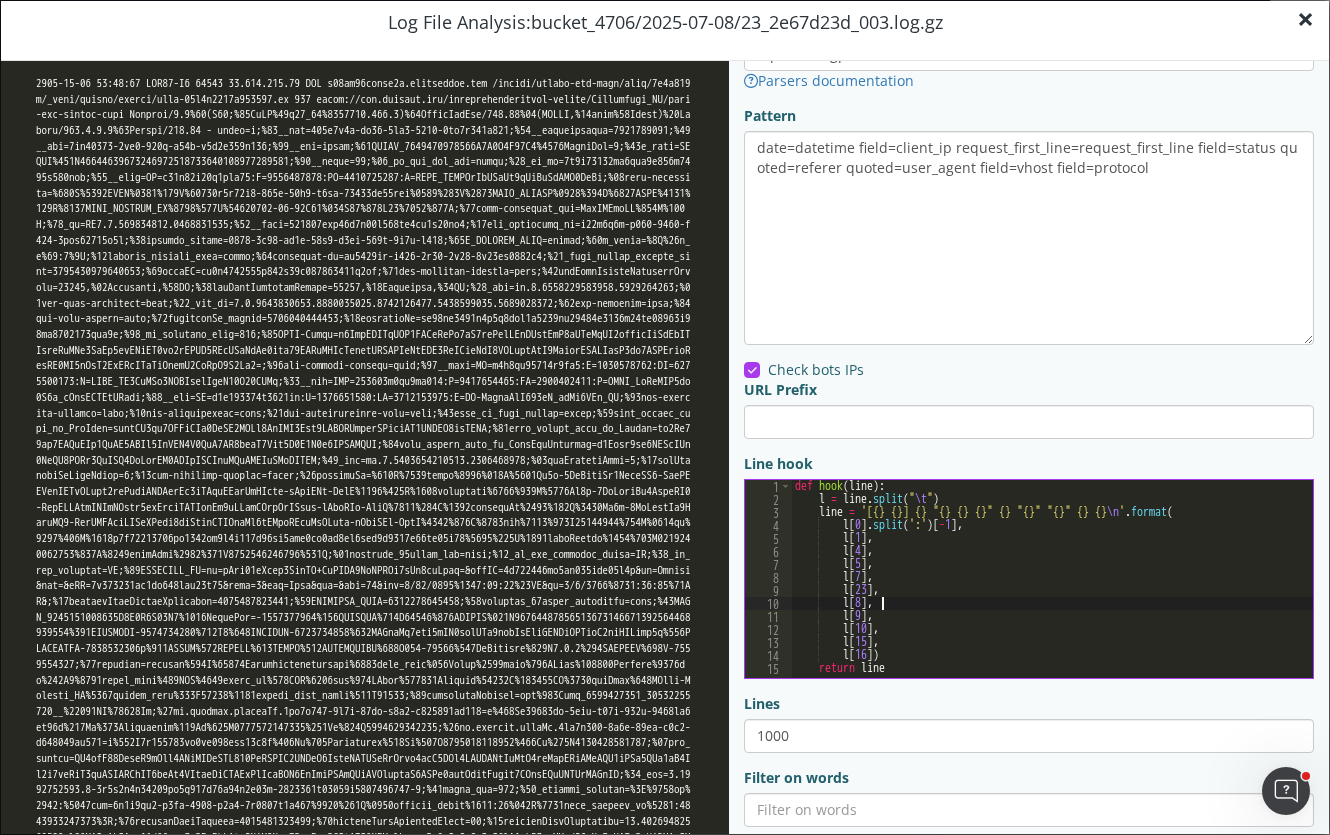 scroll, scrollTop: 0, scrollLeft: 0, axis: both 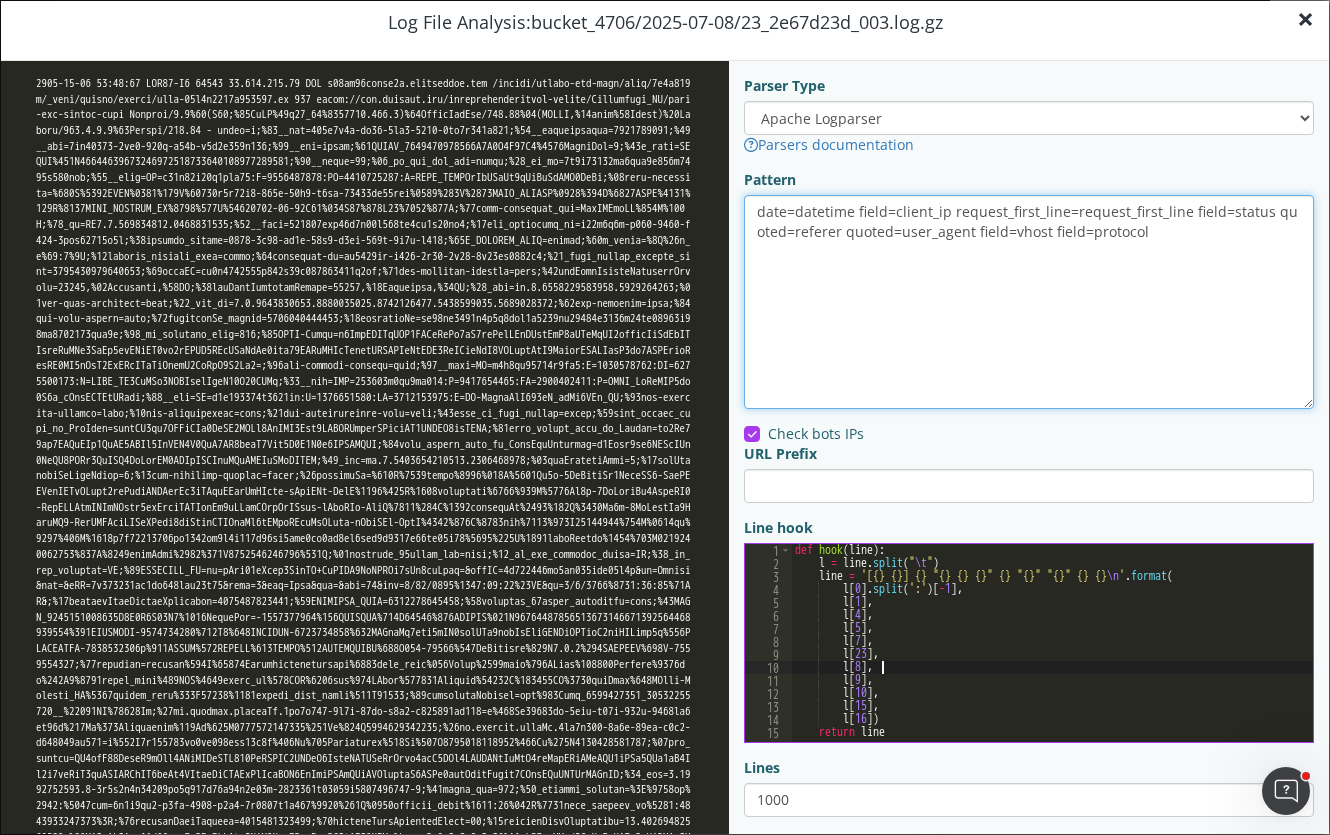 click on "date=datetime field=client_ip request_first_line=request_first_line field=status quoted=referer quoted=user_agent field=vhost field=protocol" at bounding box center (1029, 302) 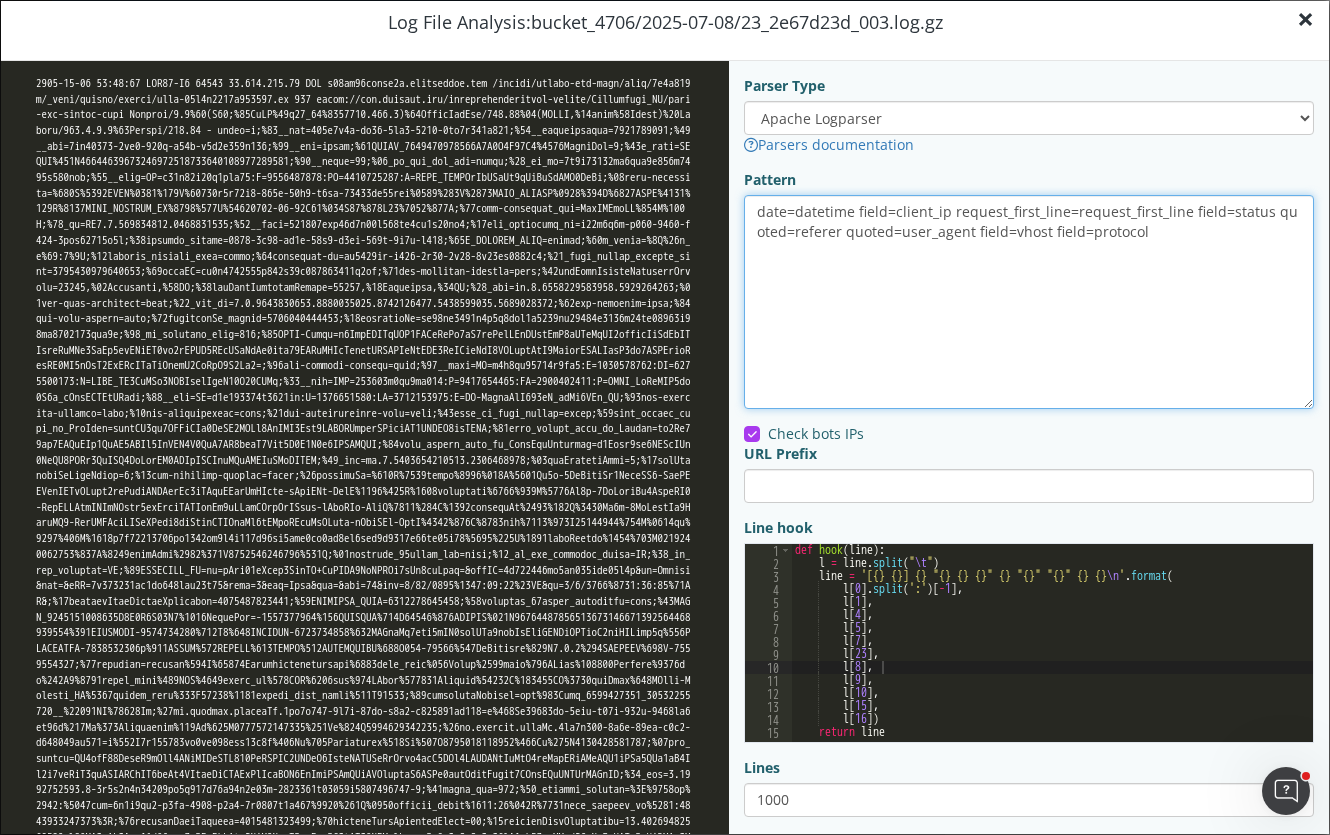 click on "date=datetime field=client_ip request_first_line=request_first_line field=status quoted=referer quoted=user_agent field=vhost field=protocol" at bounding box center [1029, 302] 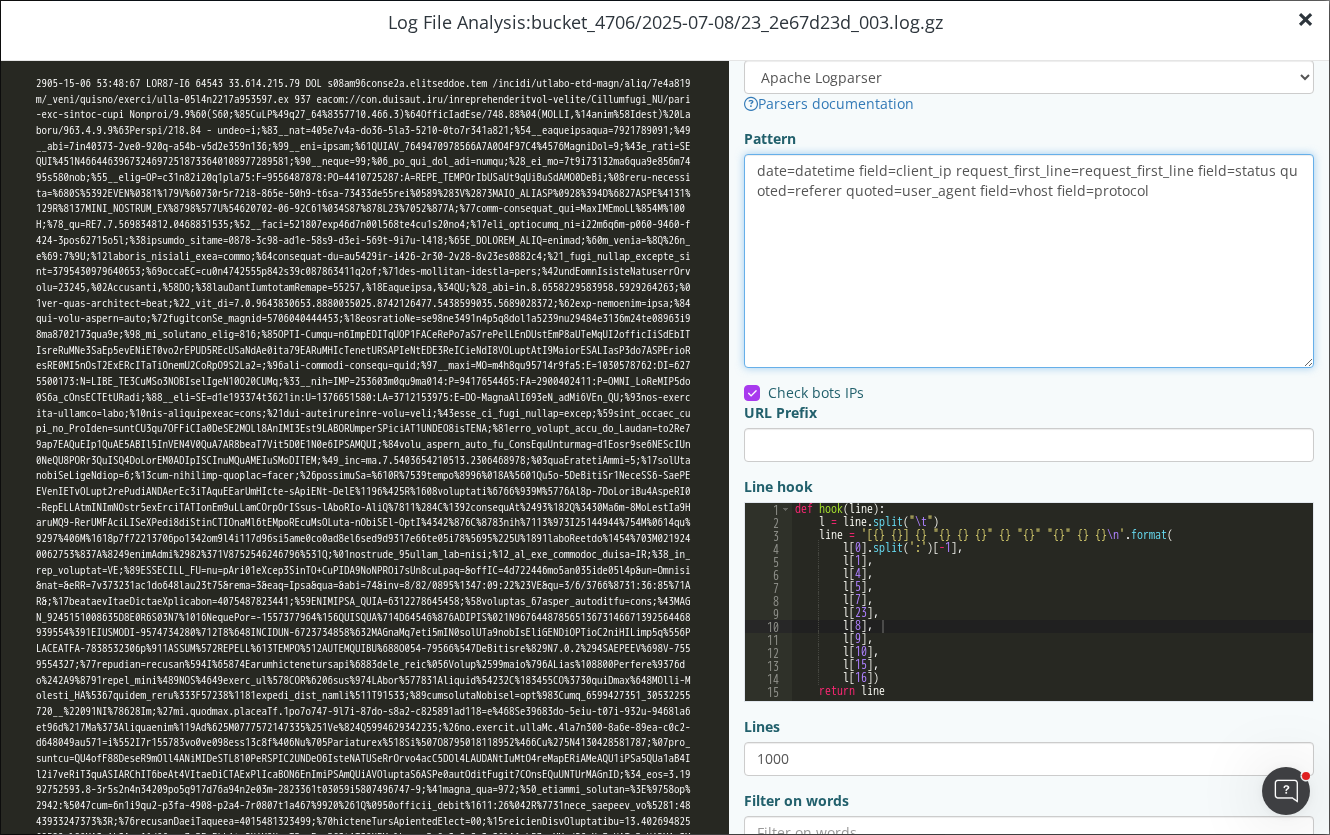 scroll, scrollTop: 129, scrollLeft: 0, axis: vertical 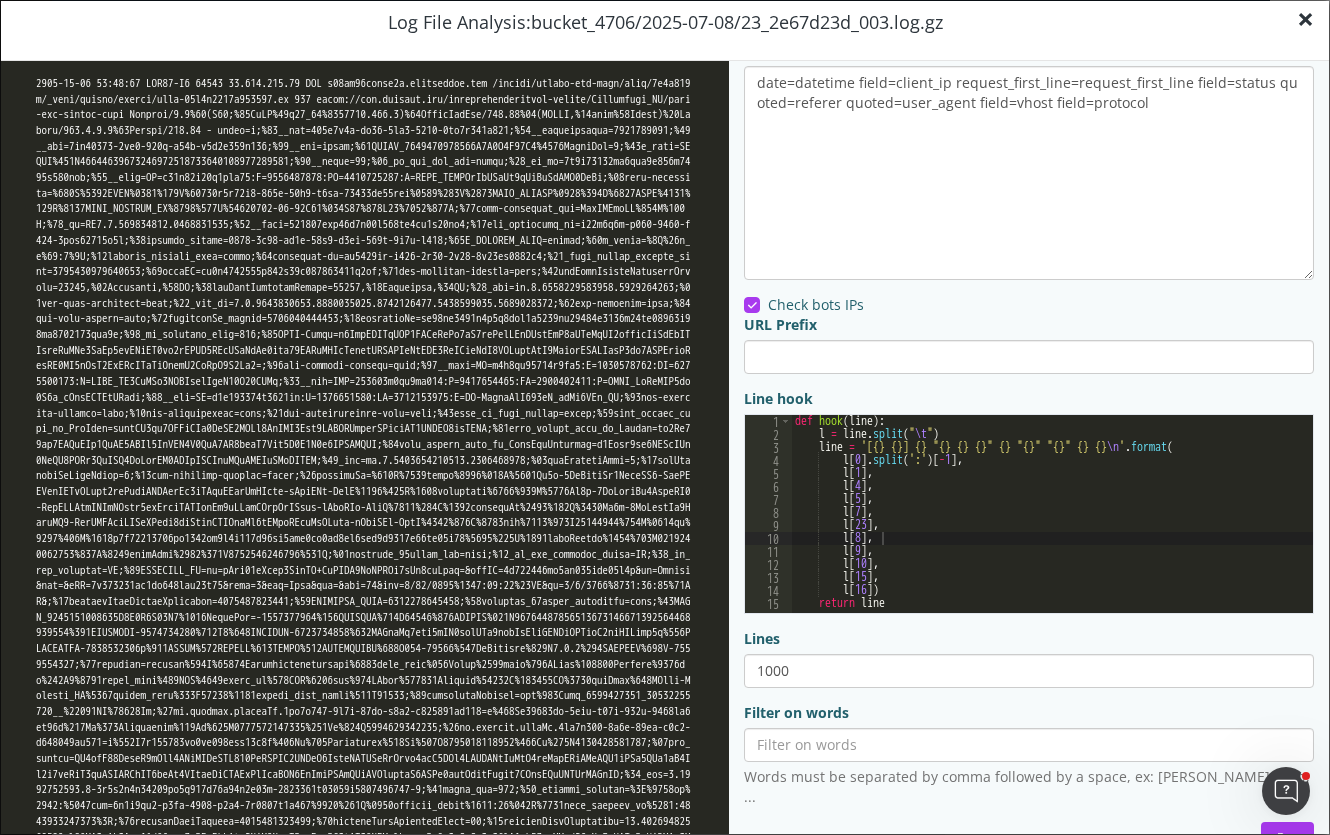 type on "date=datetime
field=client_ip
request_first_line=request_first_line
field=status
quoted=referer
quoted=user_agent
field=vhost
field=protocol" 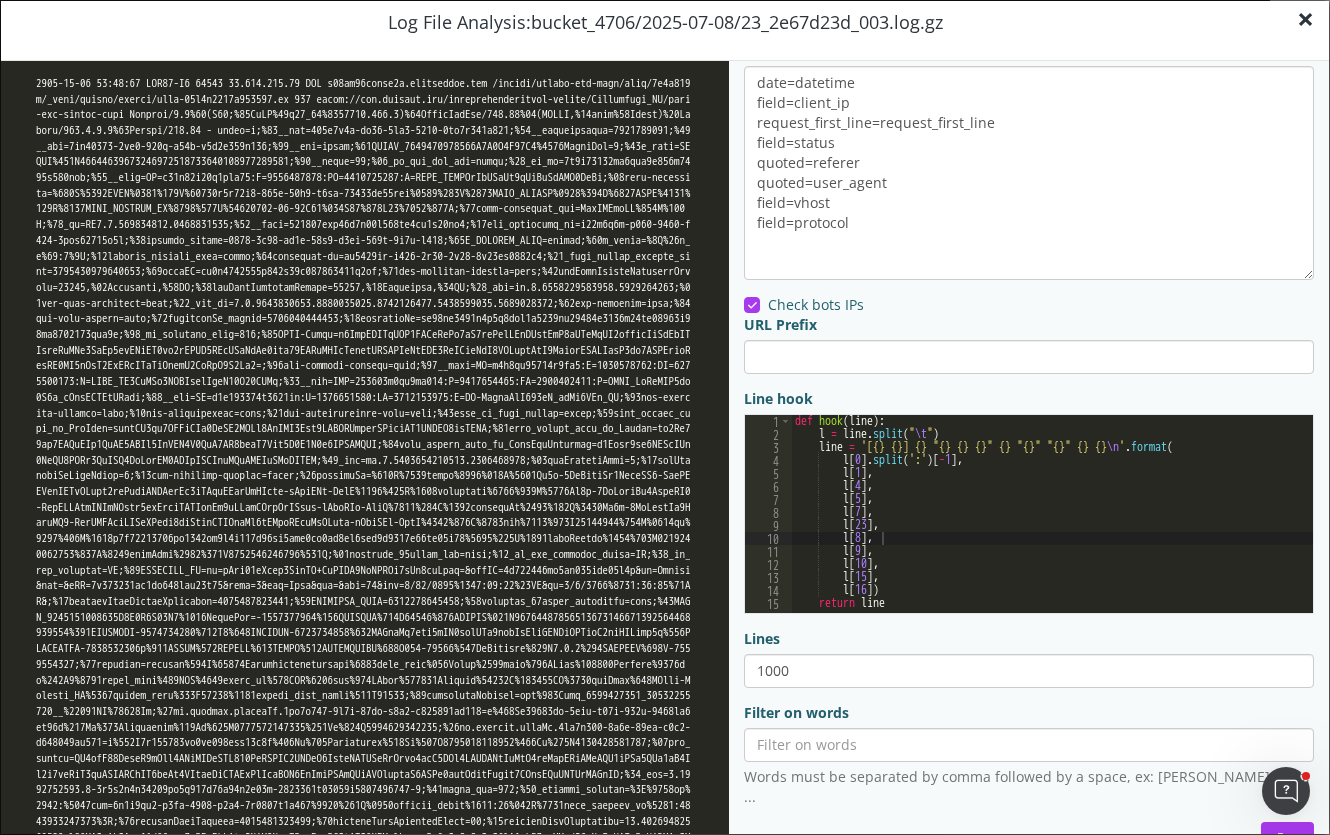type on "line = '[{} {}] {} "{} {} {}" {} "{}" "{}" {} {}\n'.format(" 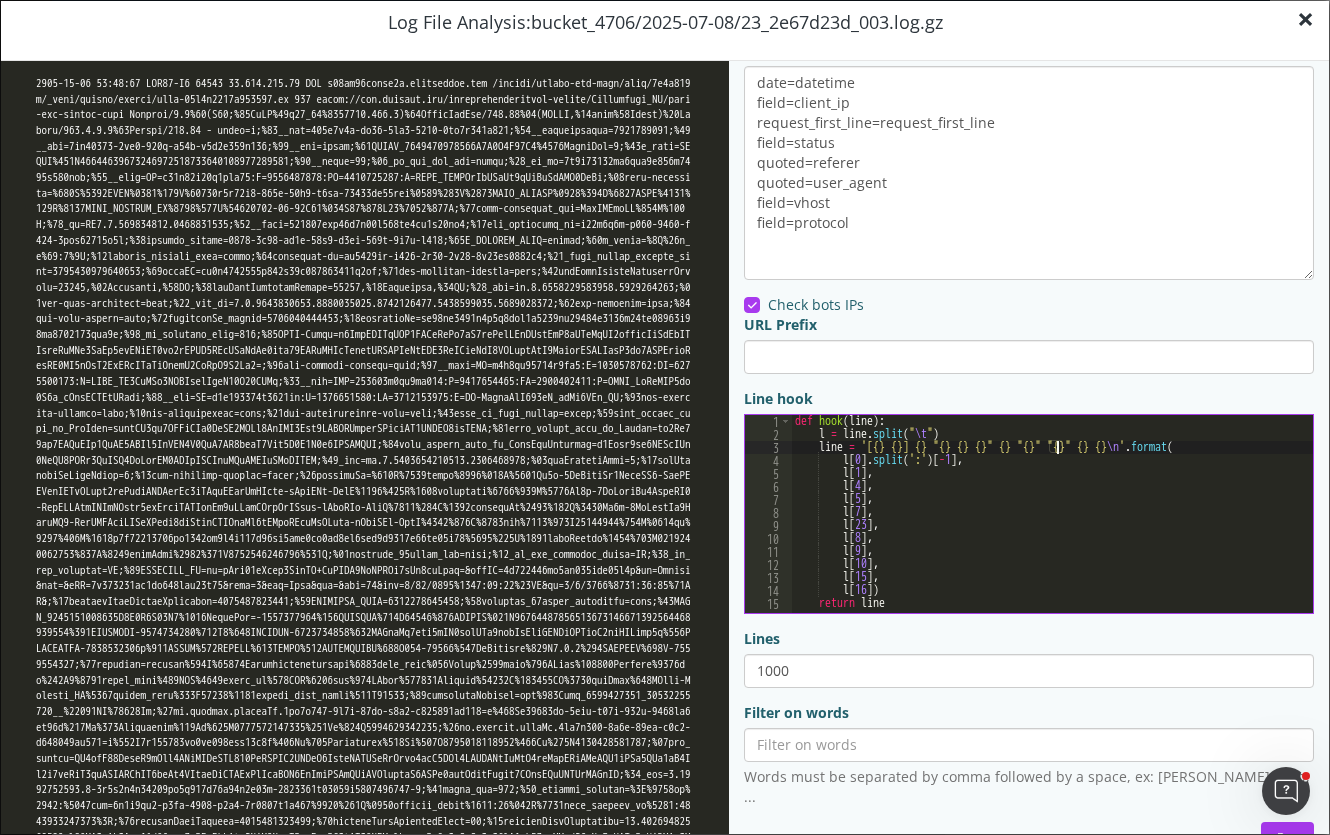 click on "def   hook ( line ) :      l   =   line . split ( " \t " )      line   =   '[{} {}] {} "{} {} {}" {} "{}" "{}" {} {} \n ' . format (           l [ 0 ] . split ( ':' ) [ - 1 ] ,             l [ 1 ] ,             l [ 4 ] ,             l [ 5 ] ,             l [ 7 ] ,             l [ 23 ] ,             l [ 8 ] ,           l [ 9 ] ,           l [ 10 ] ,           l [ 15 ] ,           l [ 16 ])      return   line" at bounding box center (1052, 527) 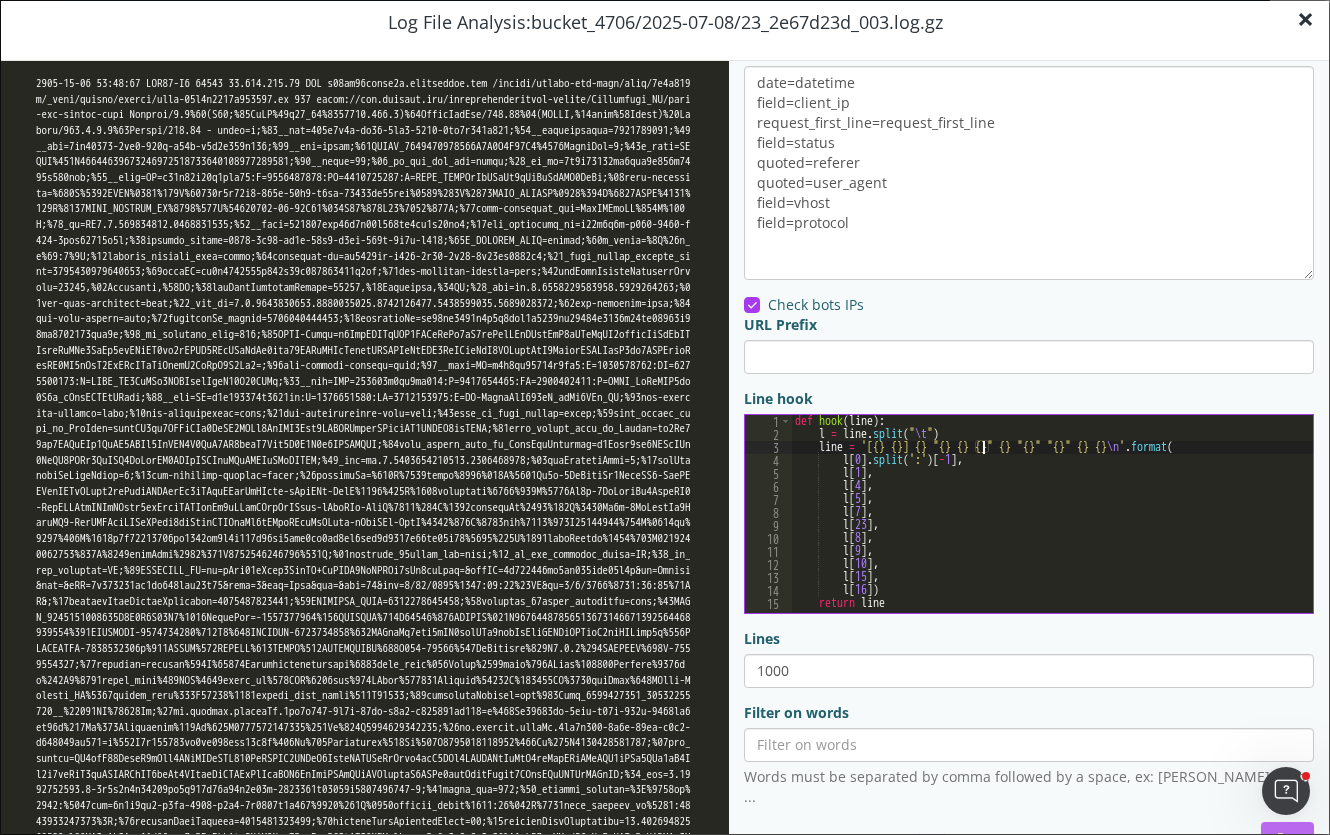 click on "Run" at bounding box center (1287, 838) 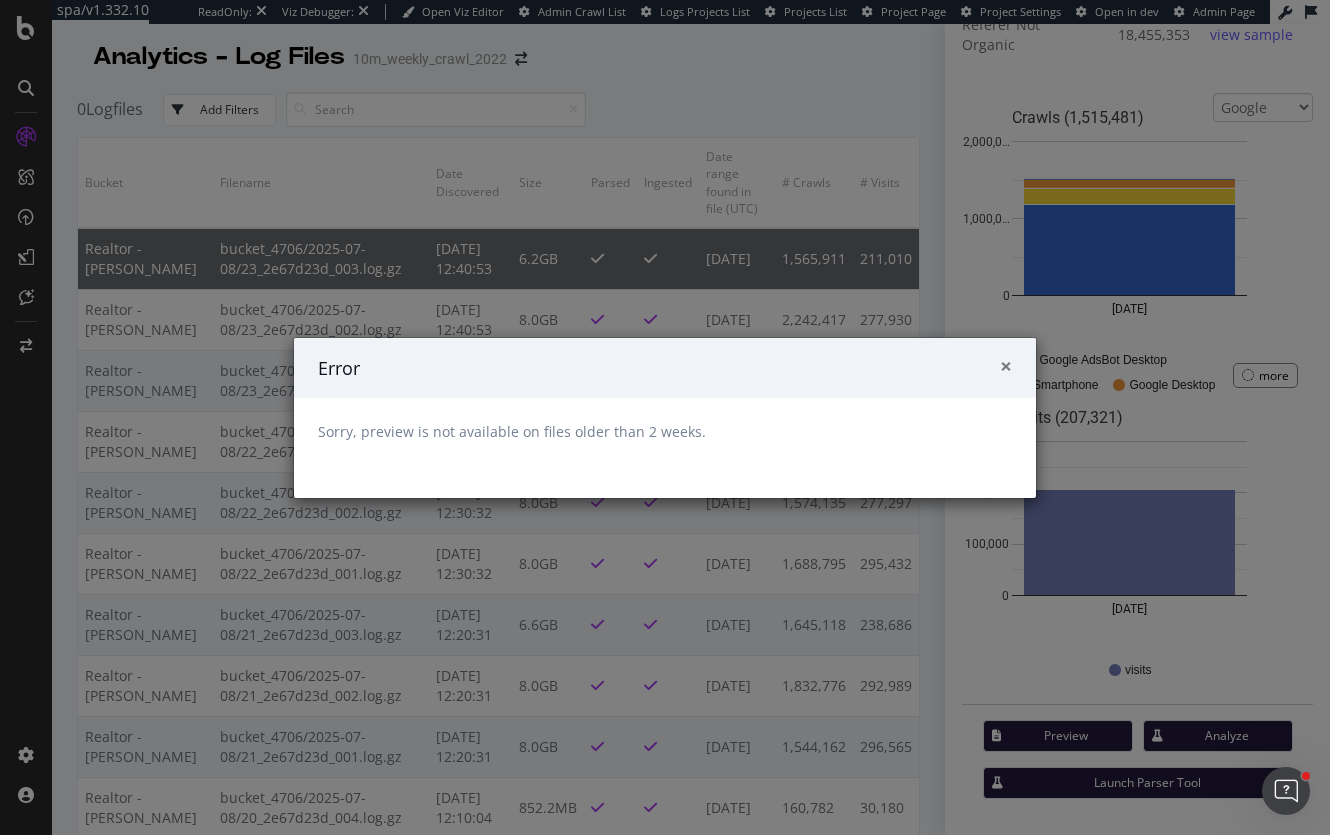 click on "×" at bounding box center [1006, 366] 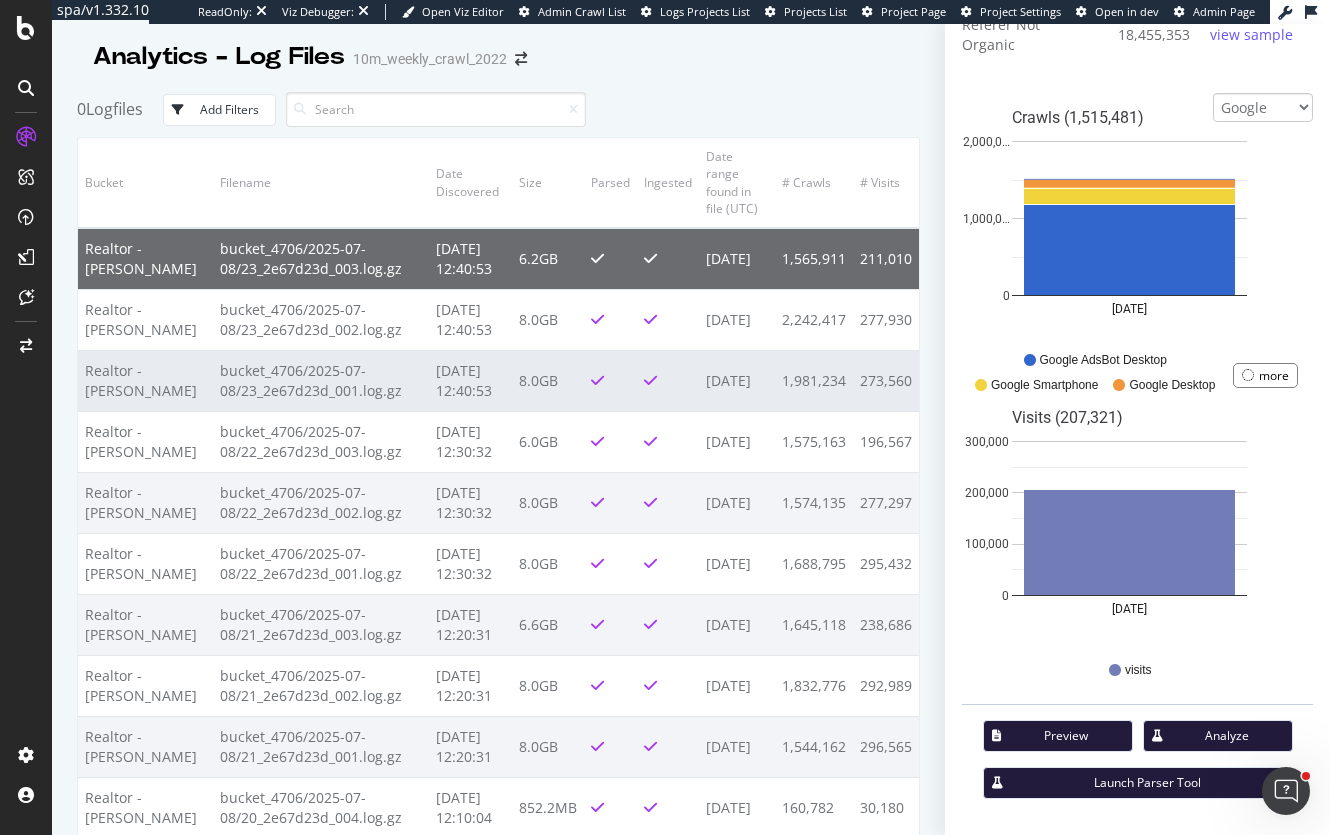 click on "[DATE]" at bounding box center [737, 380] 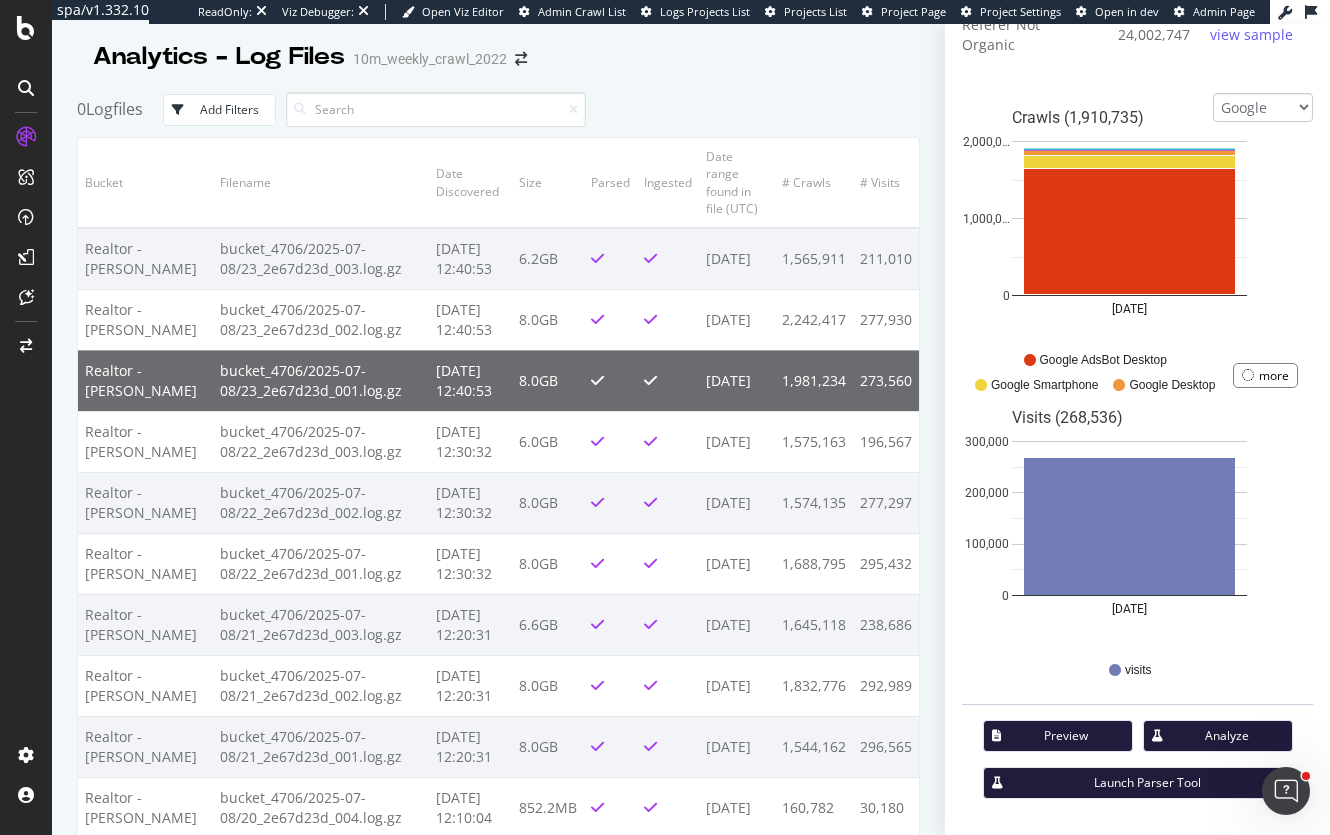 click on "Launch Parser Tool" at bounding box center [1147, 782] 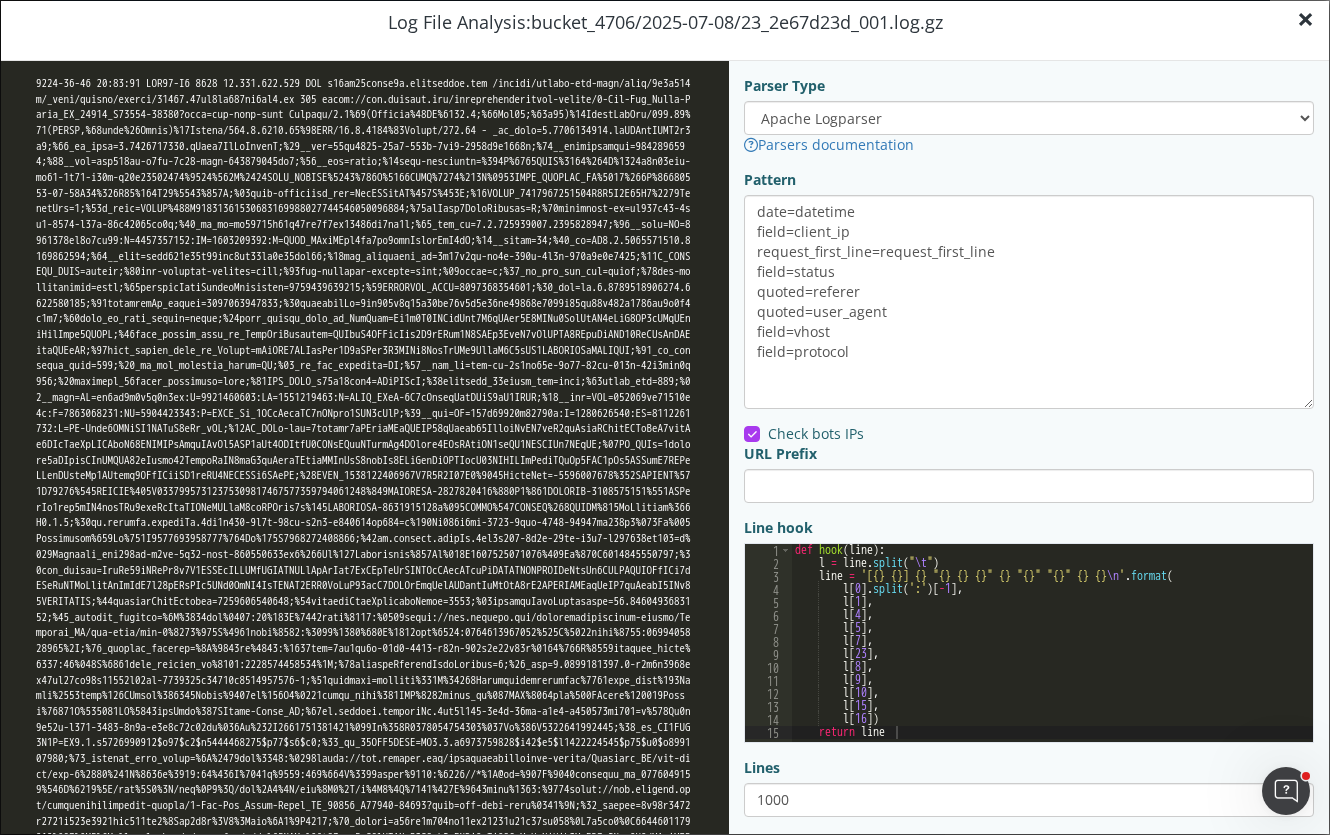 scroll, scrollTop: 129, scrollLeft: 0, axis: vertical 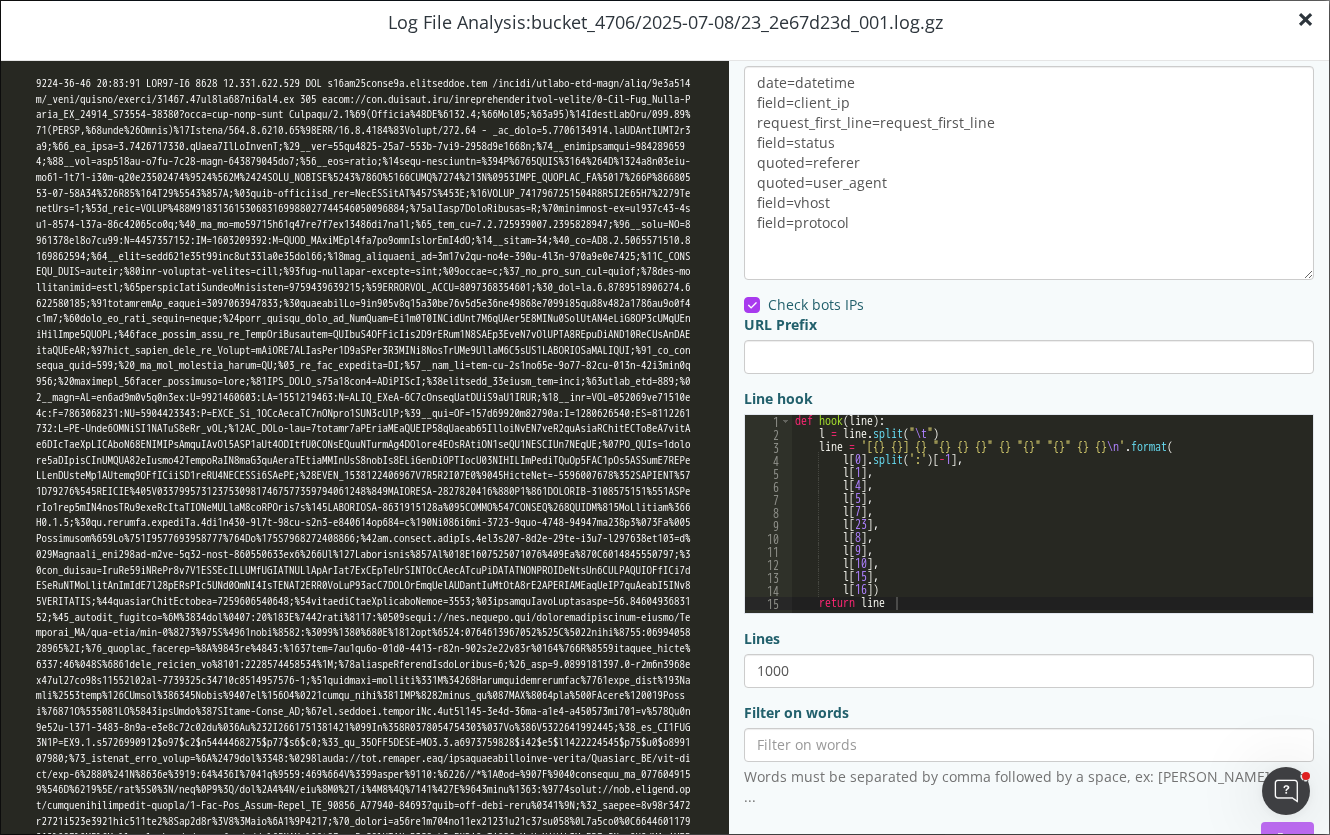 click on "Run" at bounding box center [1287, 838] 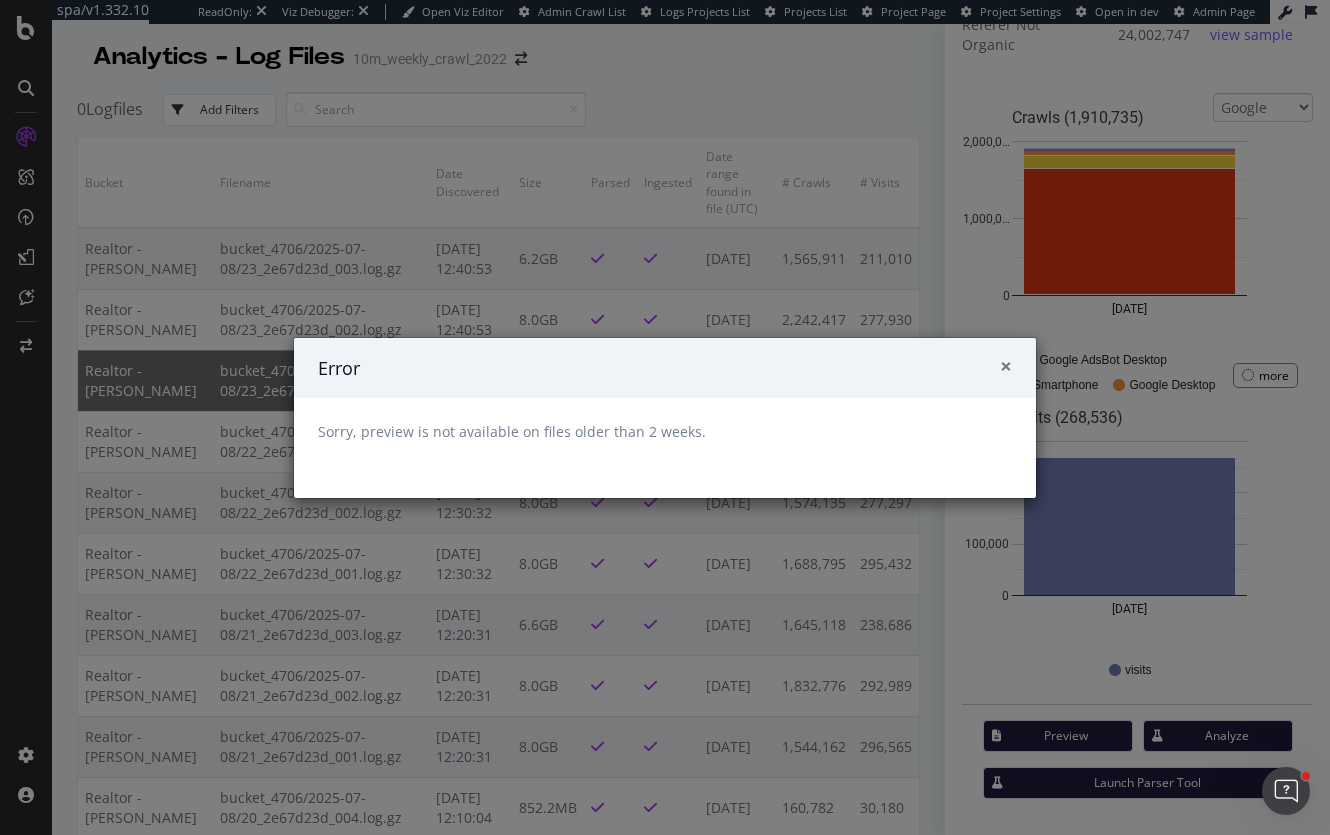 click on "×" at bounding box center [1006, 366] 